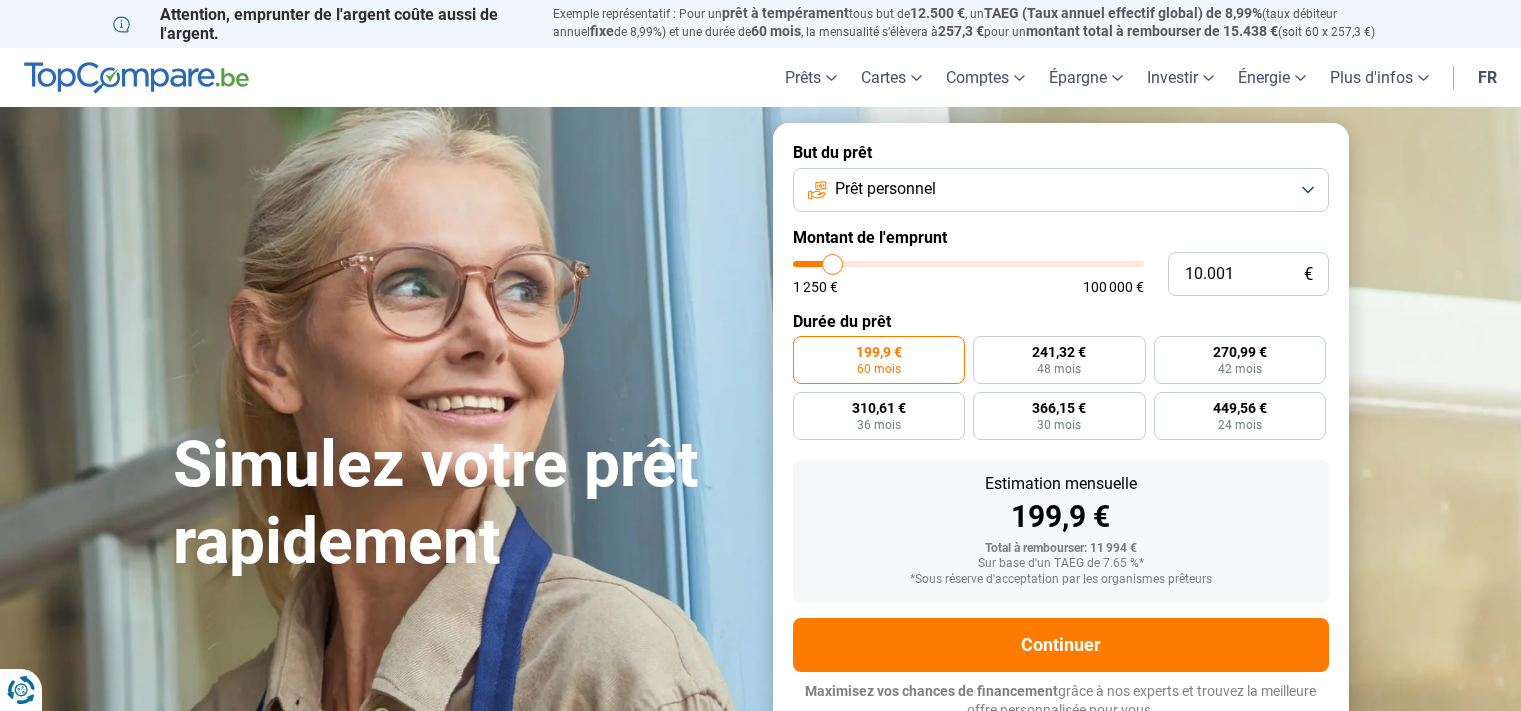 type on "12.500" 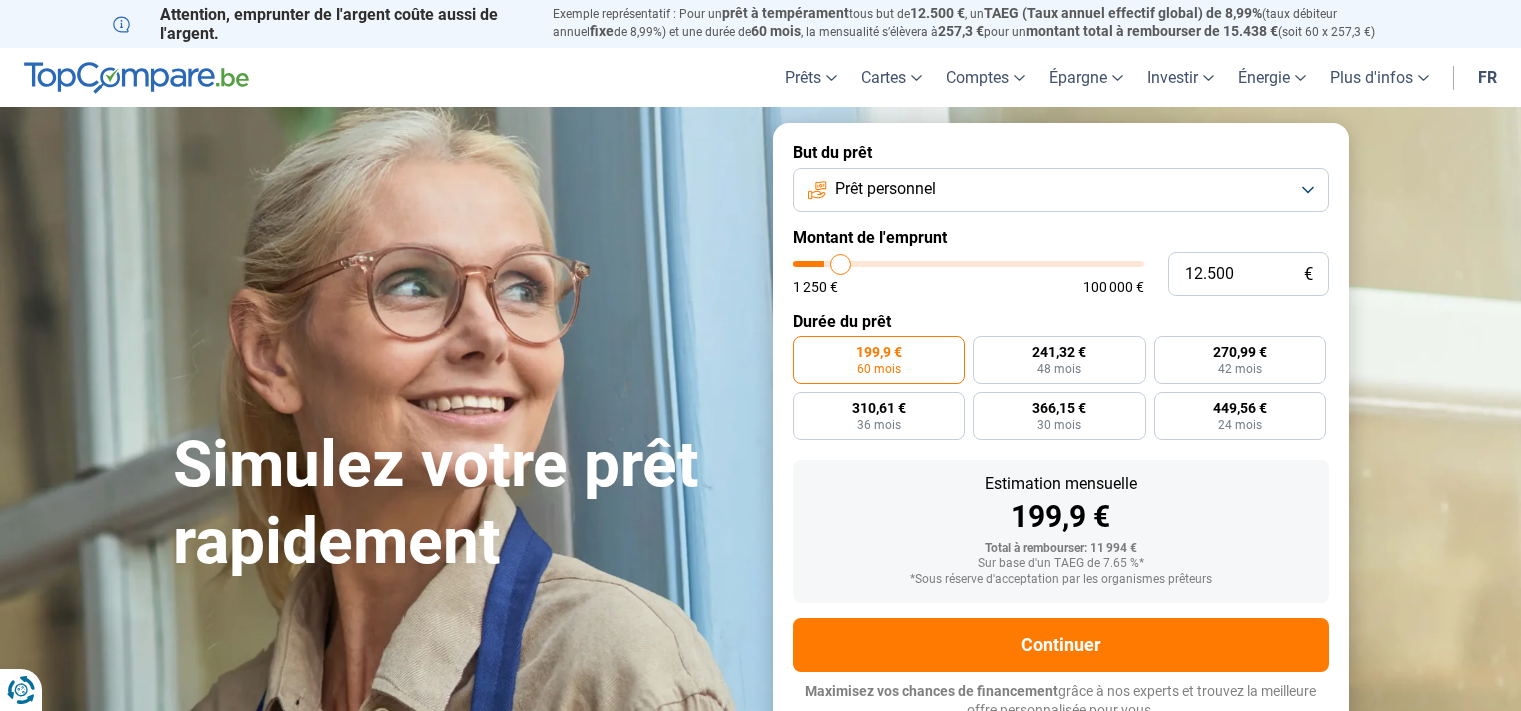 type on "13.750" 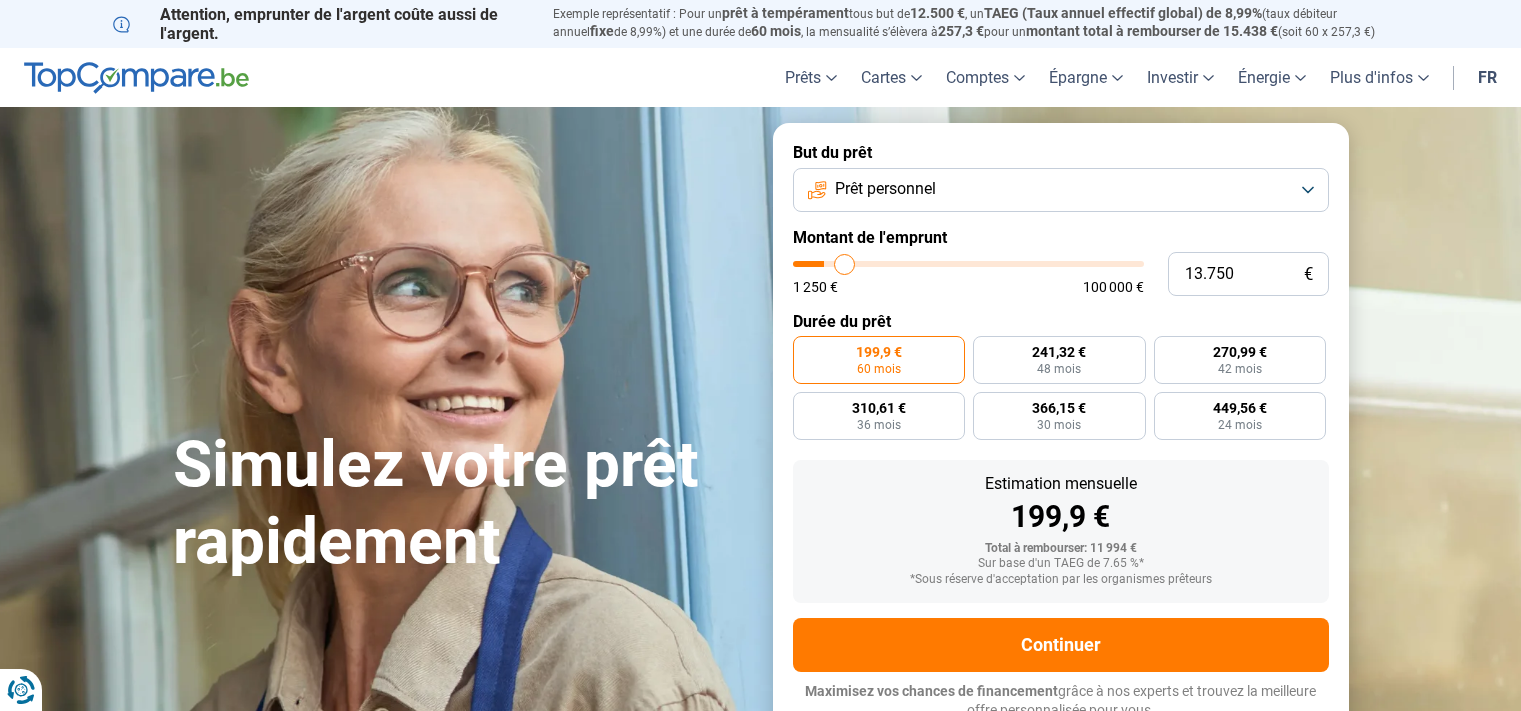 scroll, scrollTop: 0, scrollLeft: 0, axis: both 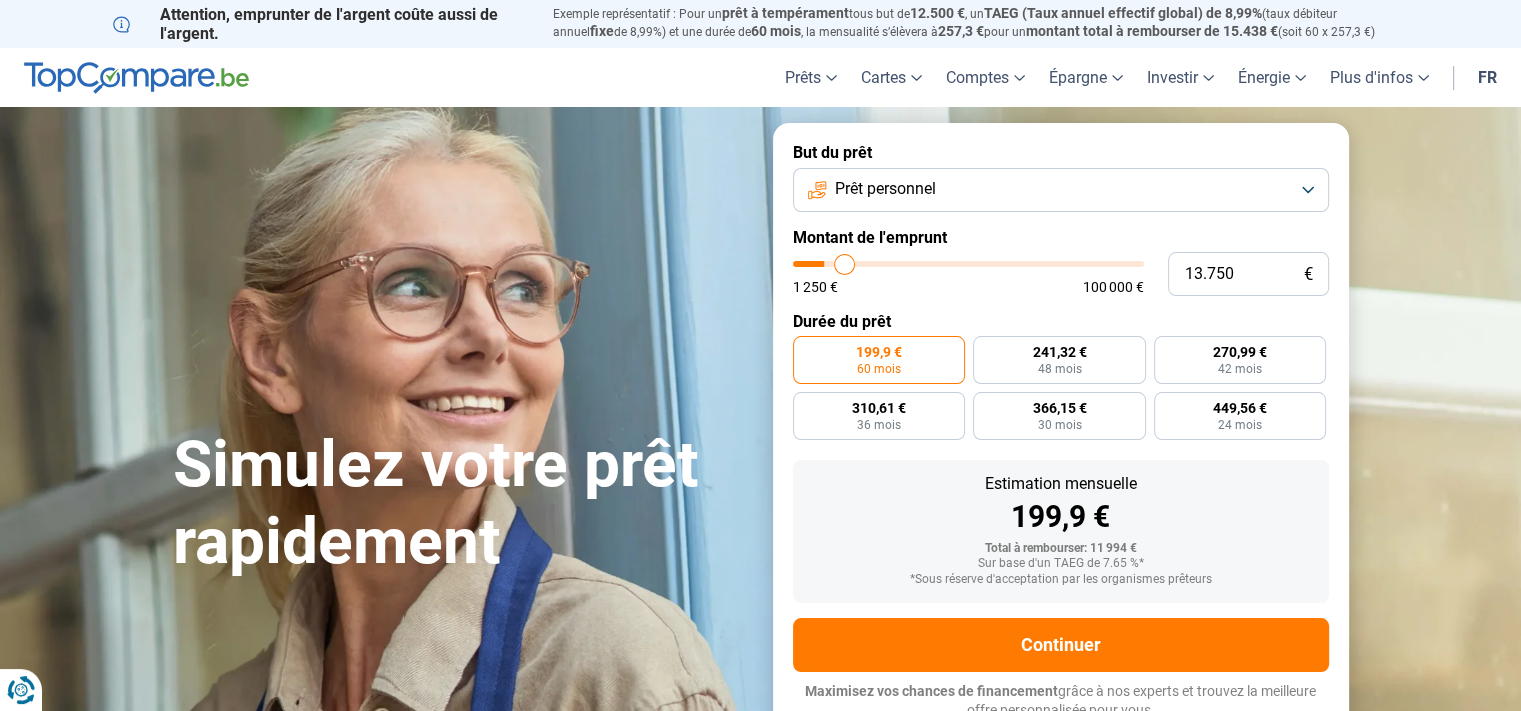 type on "16.000" 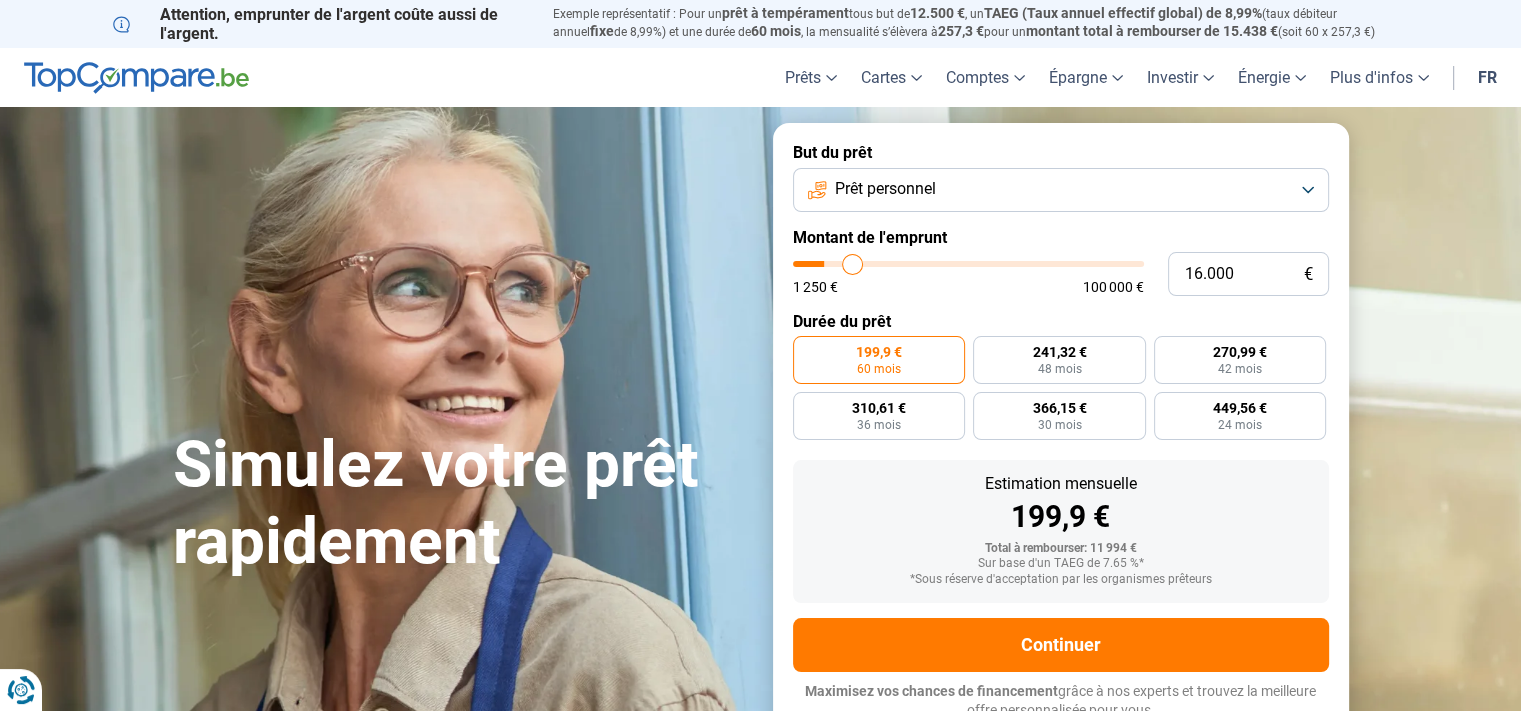 type on "16.250" 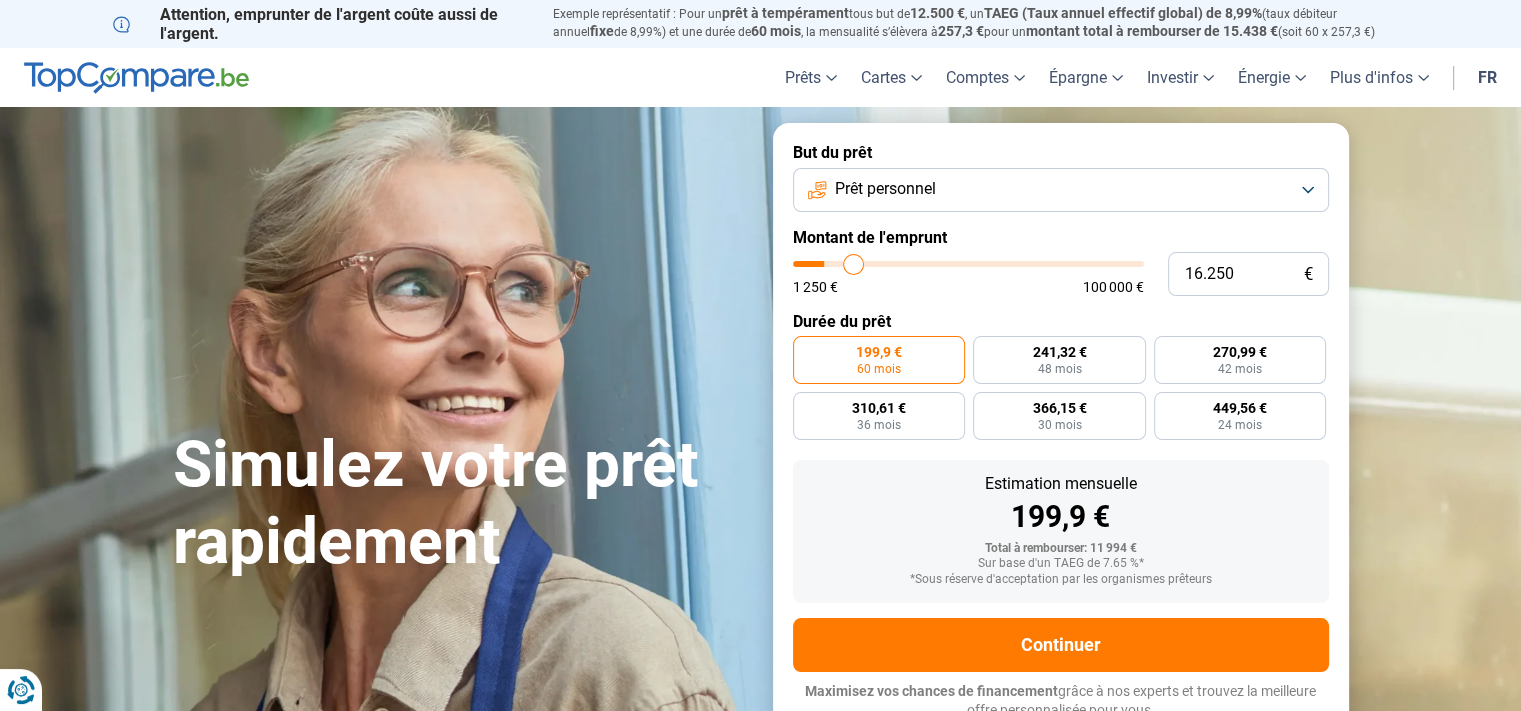 type on "17.250" 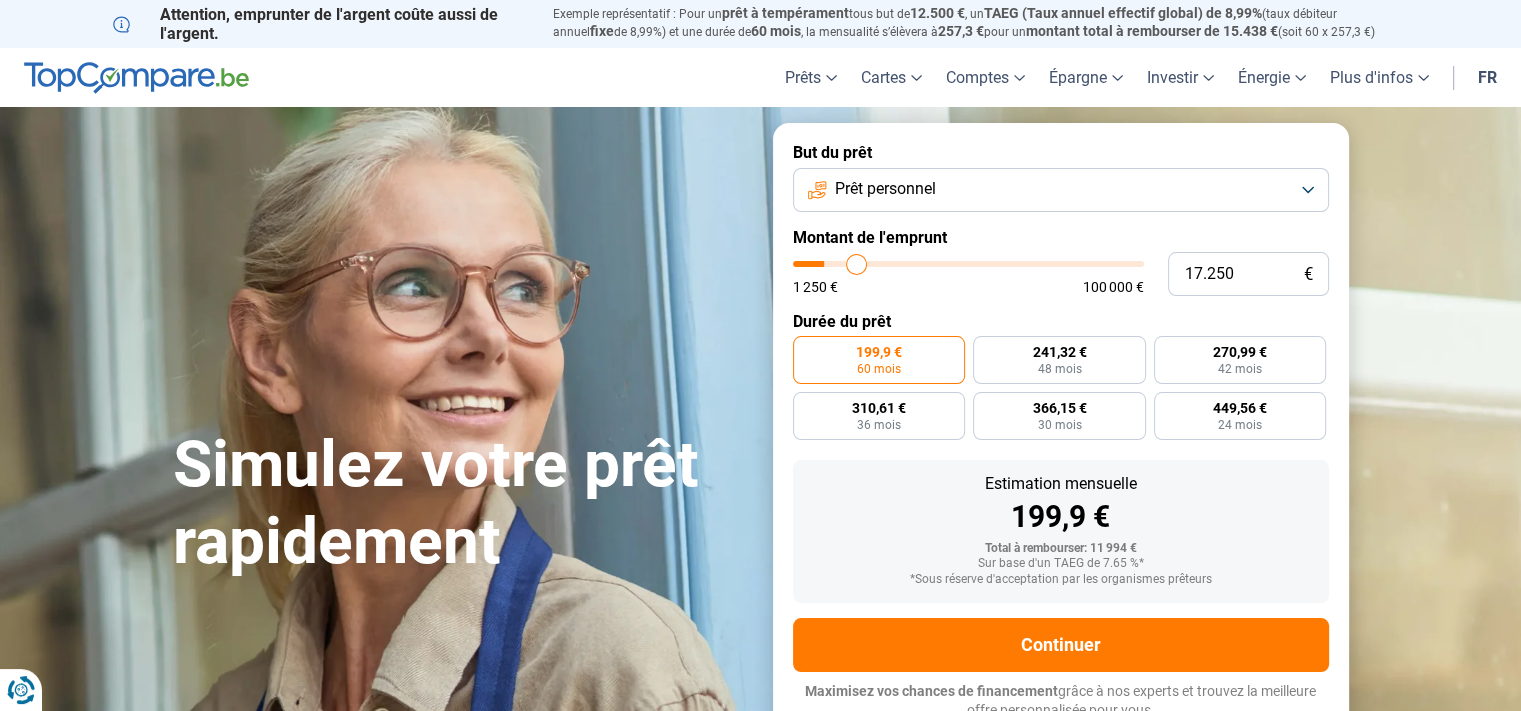 type on "17.750" 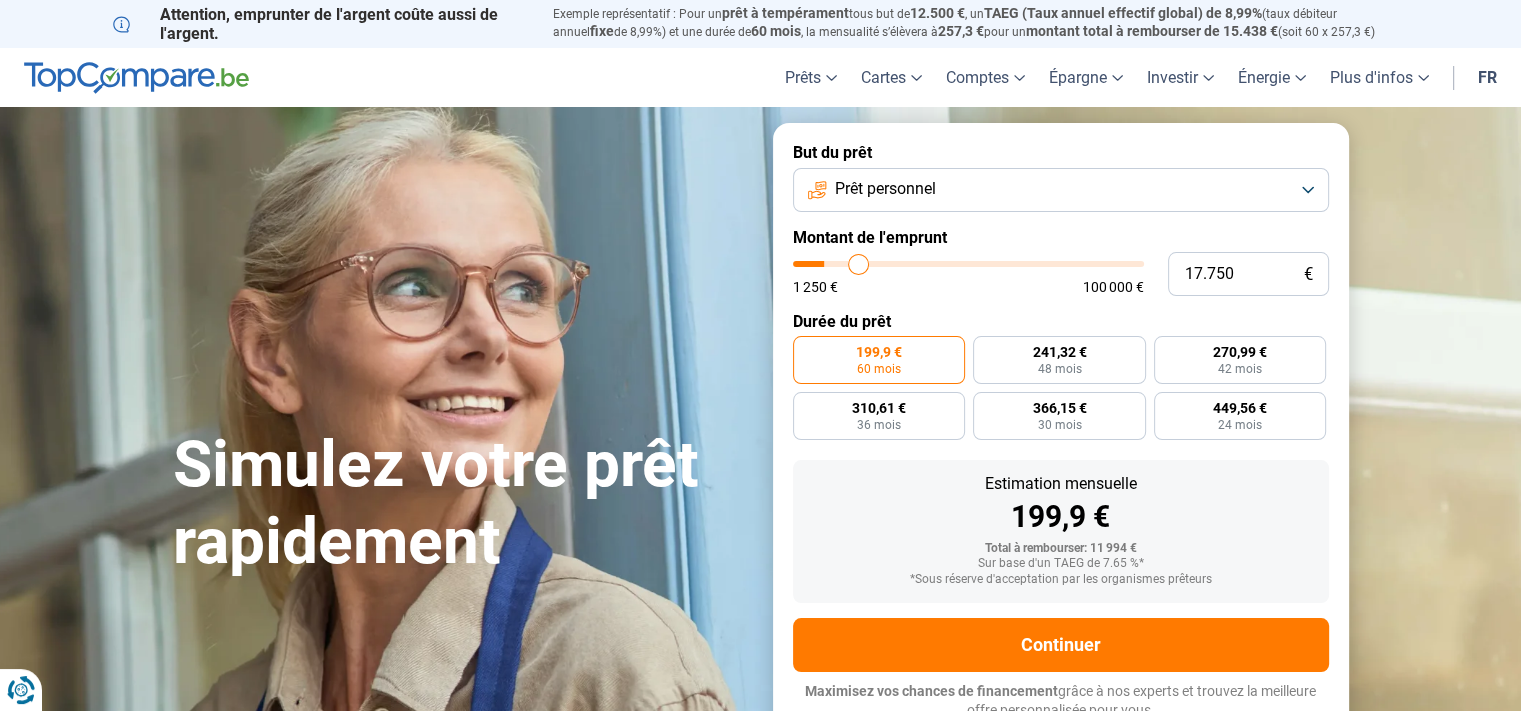type on "18.250" 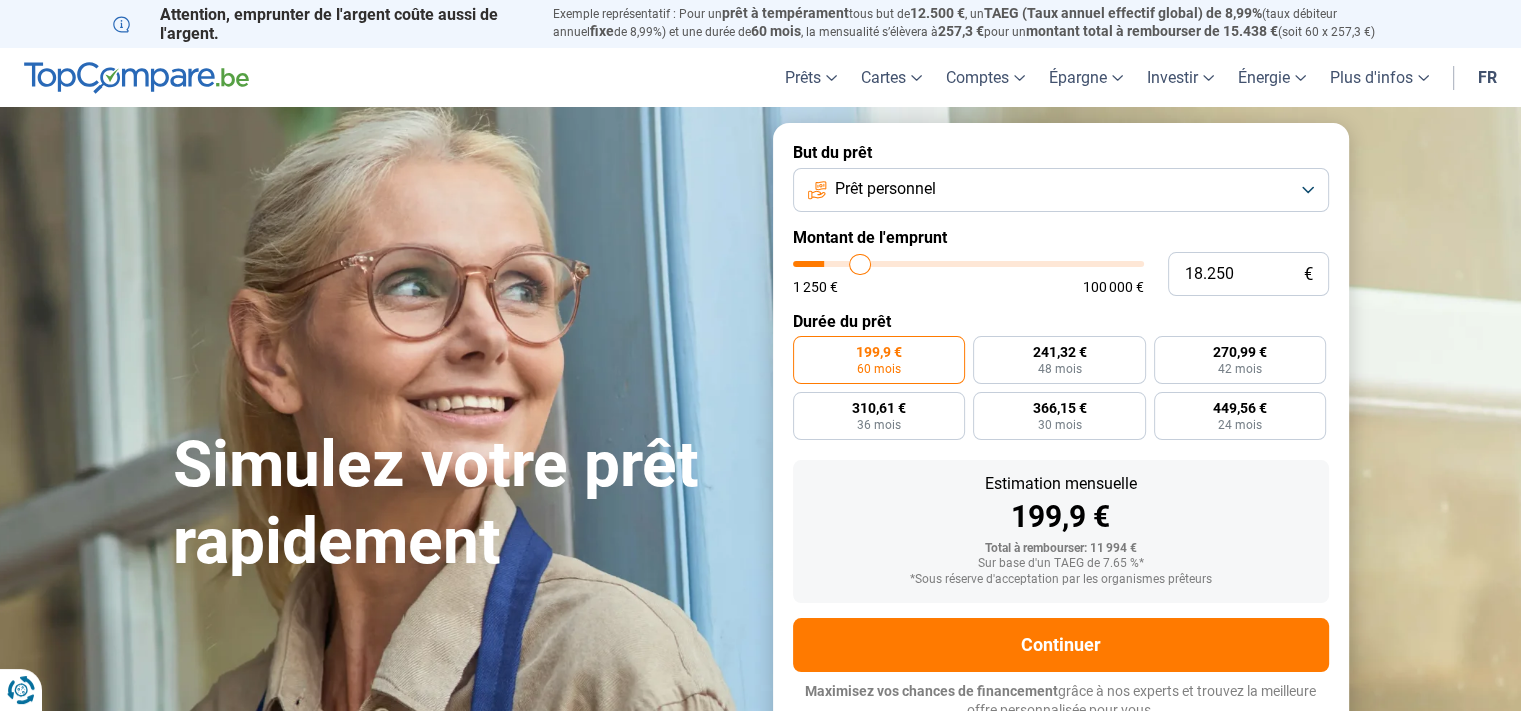 scroll, scrollTop: 0, scrollLeft: 0, axis: both 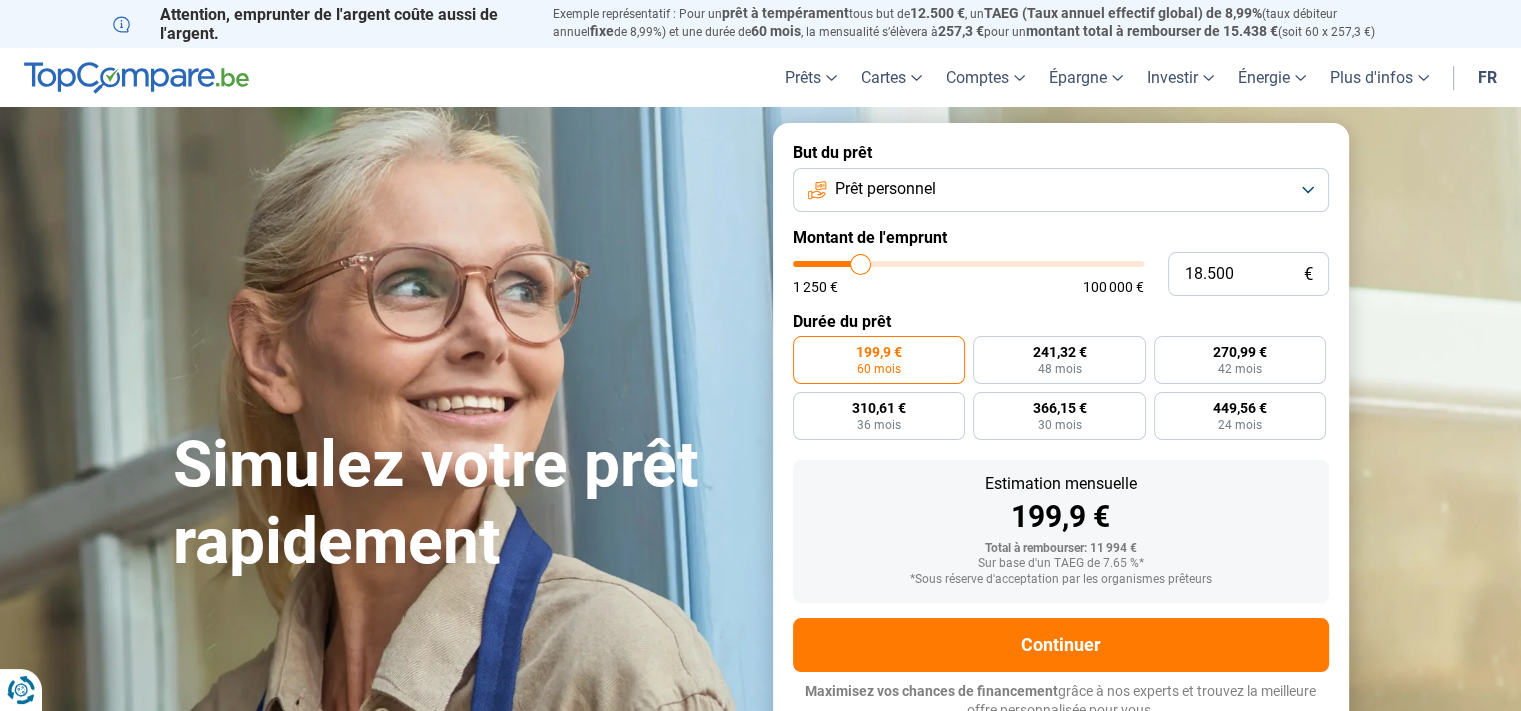 type on "19.000" 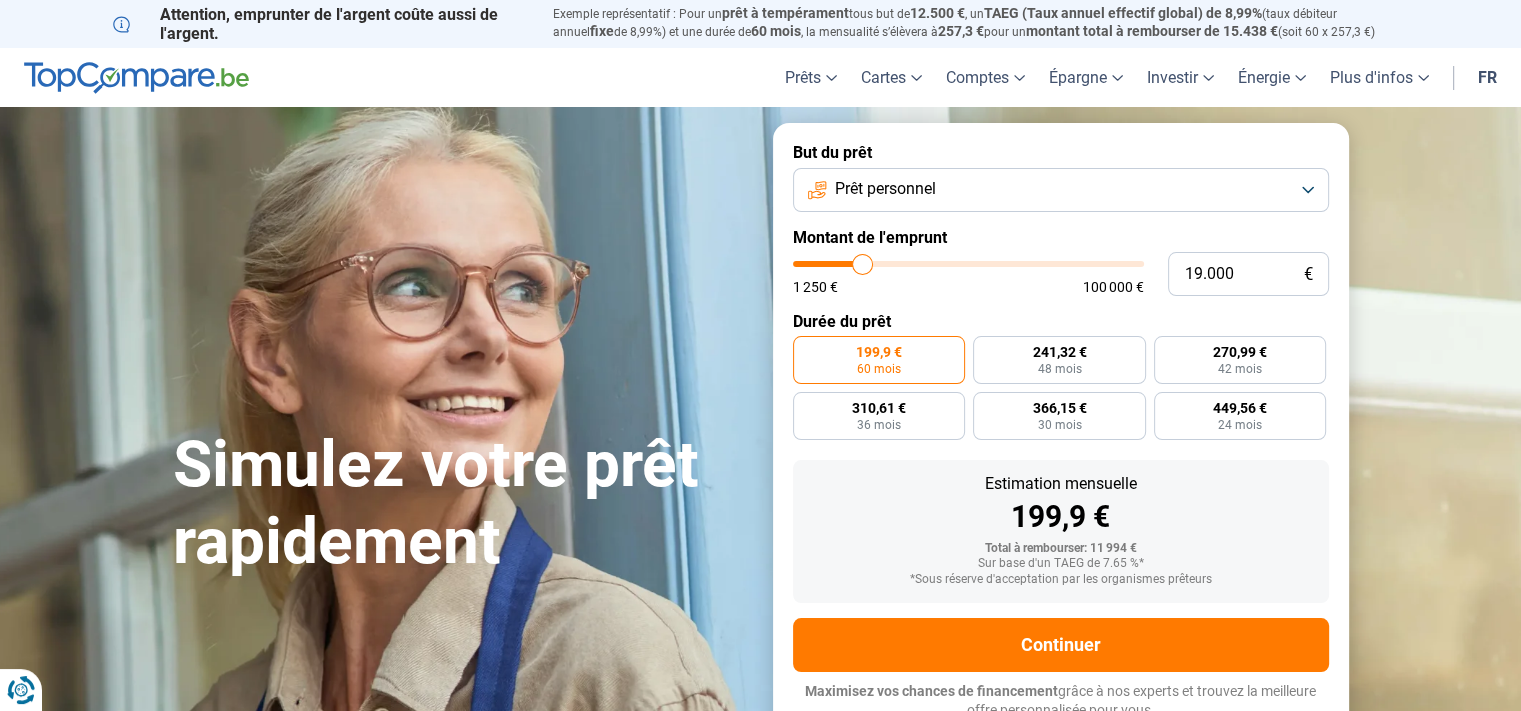 type on "19.250" 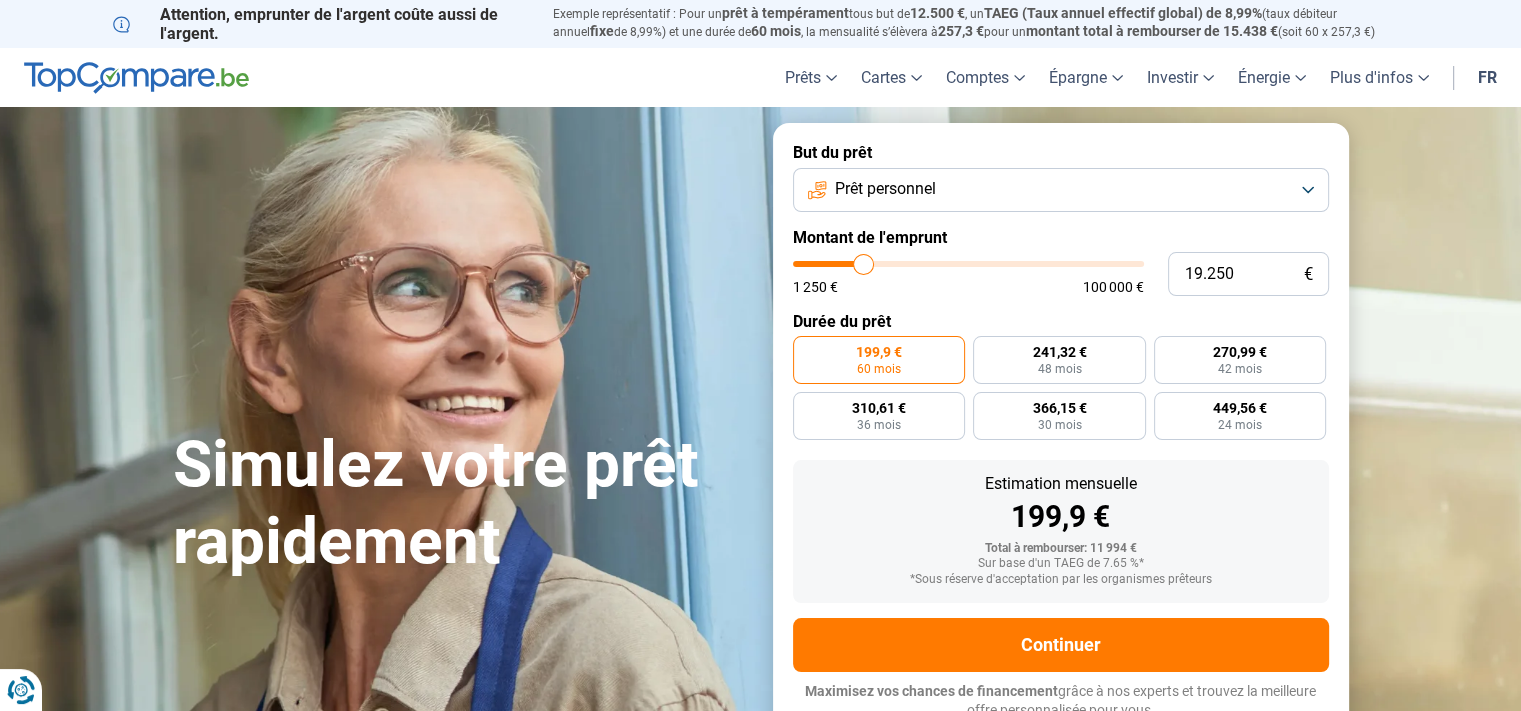 type on "20.500" 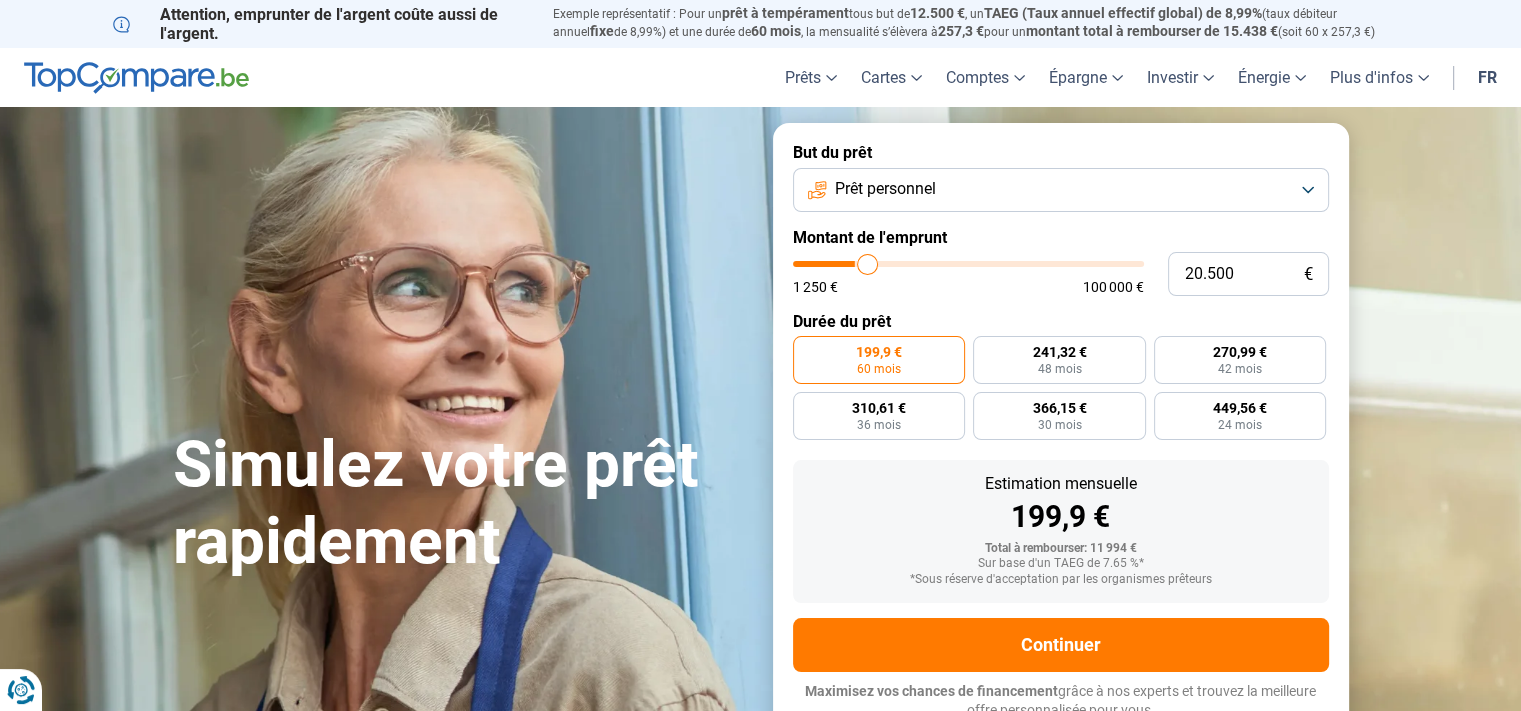 type on "21.000" 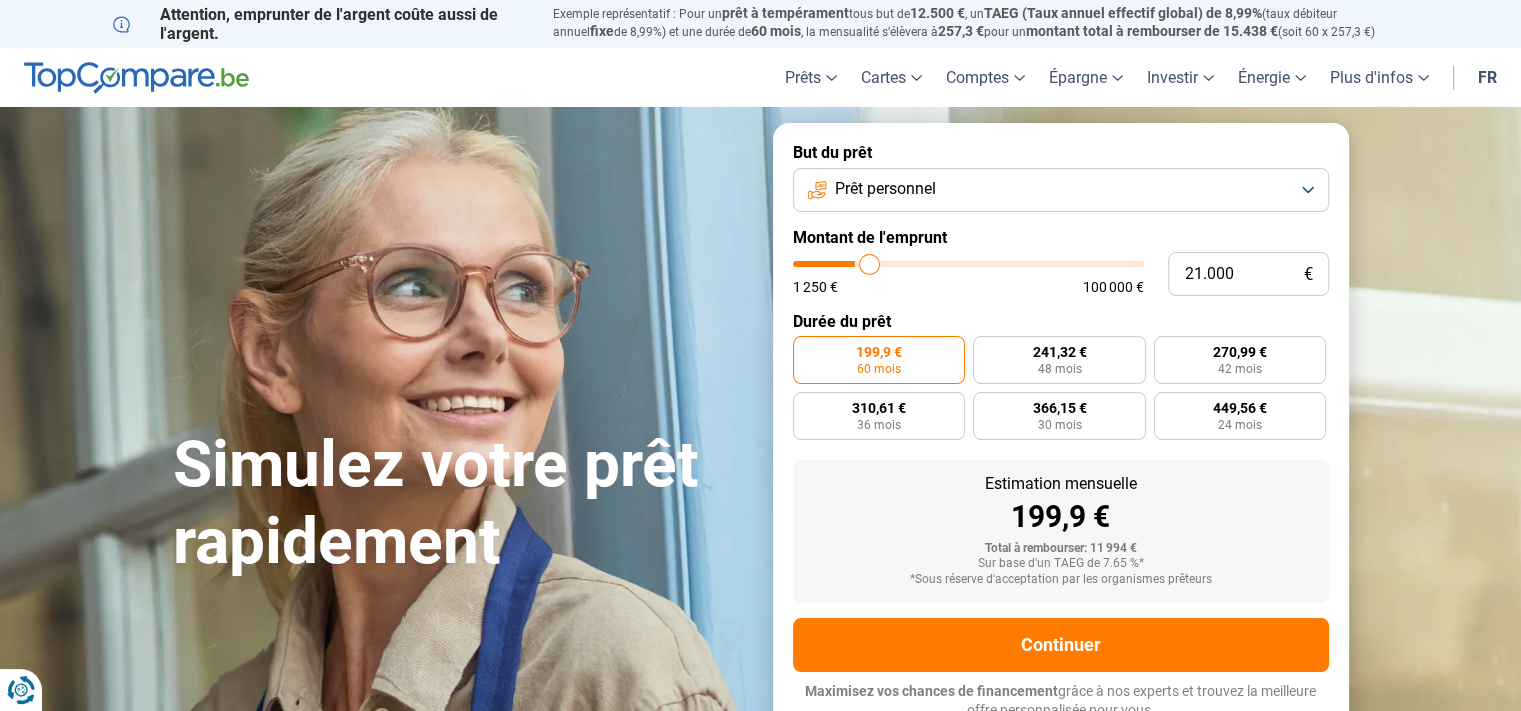 type on "21.250" 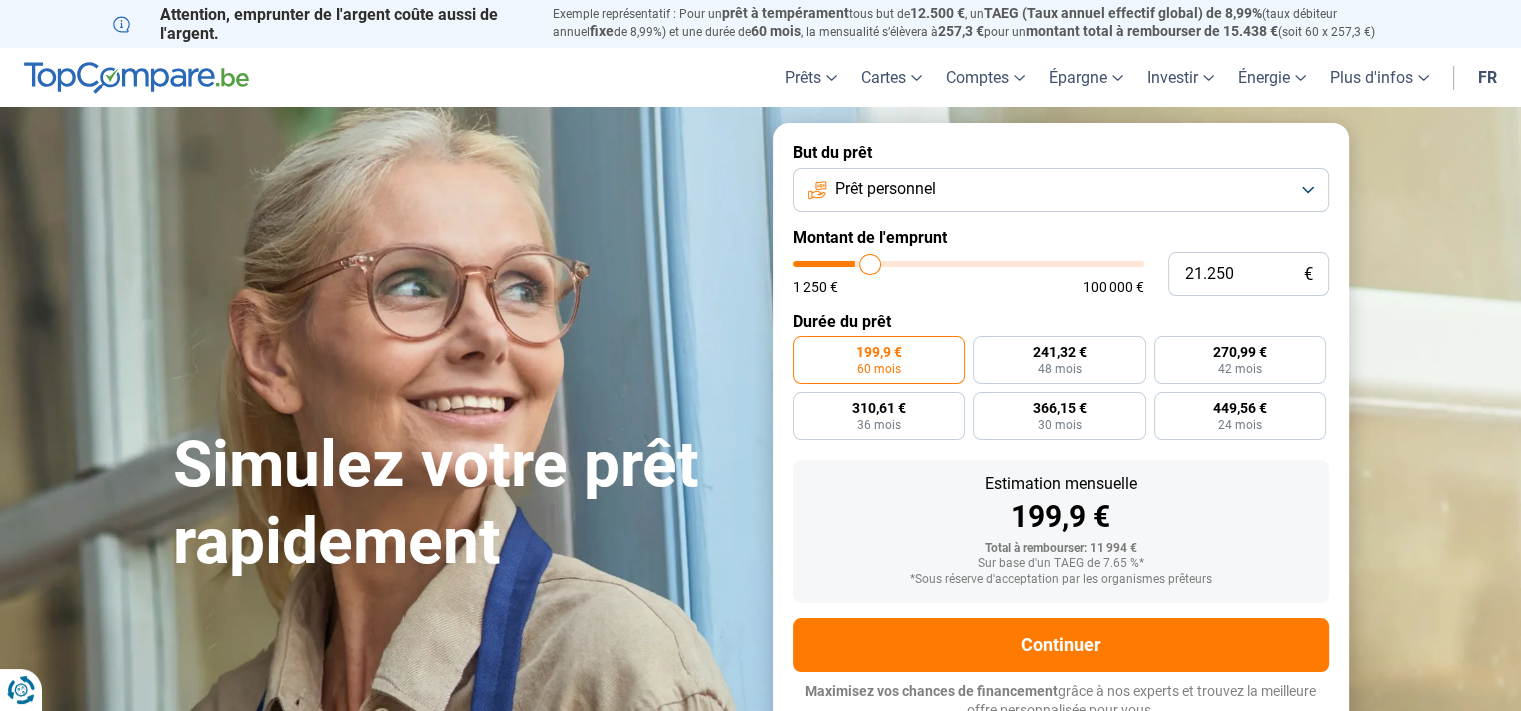 type on "21.500" 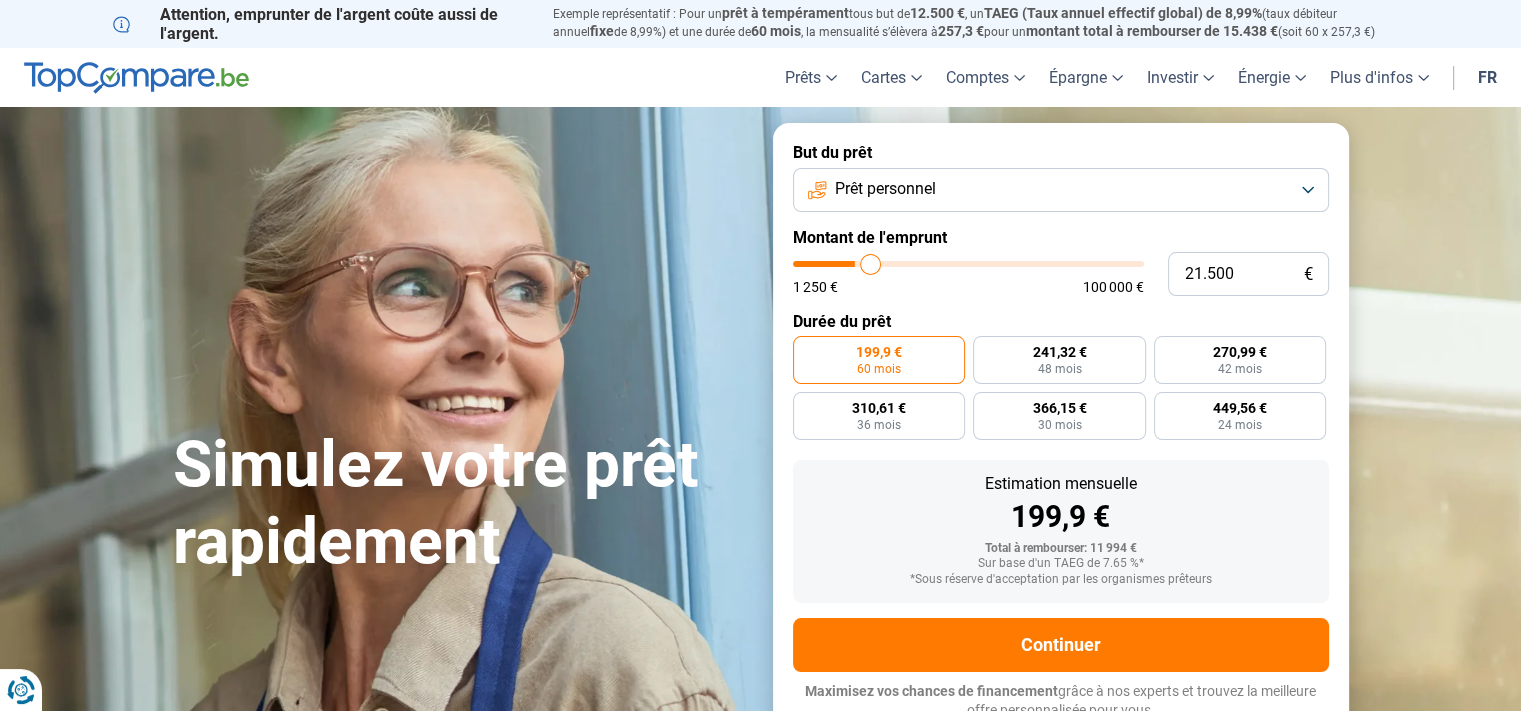 type on "21.750" 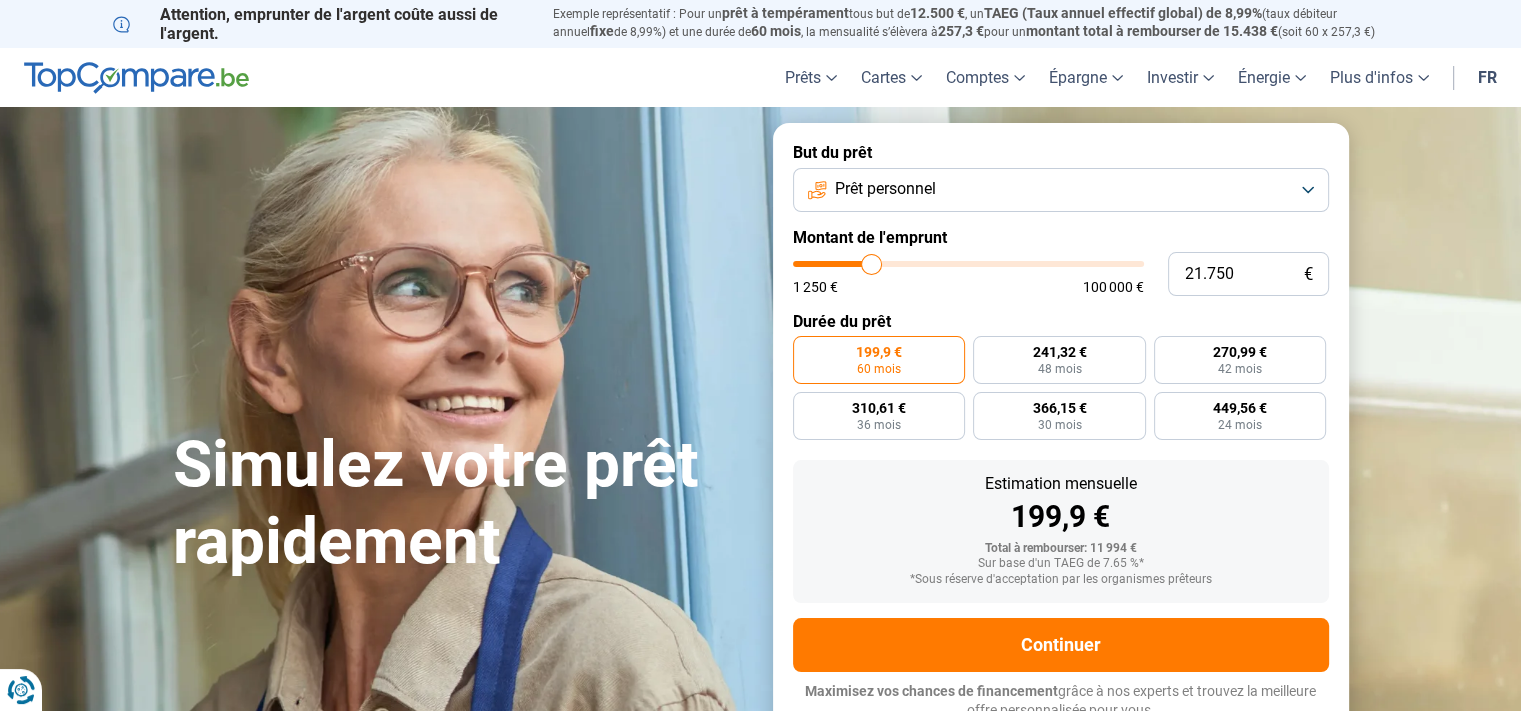 type on "22.000" 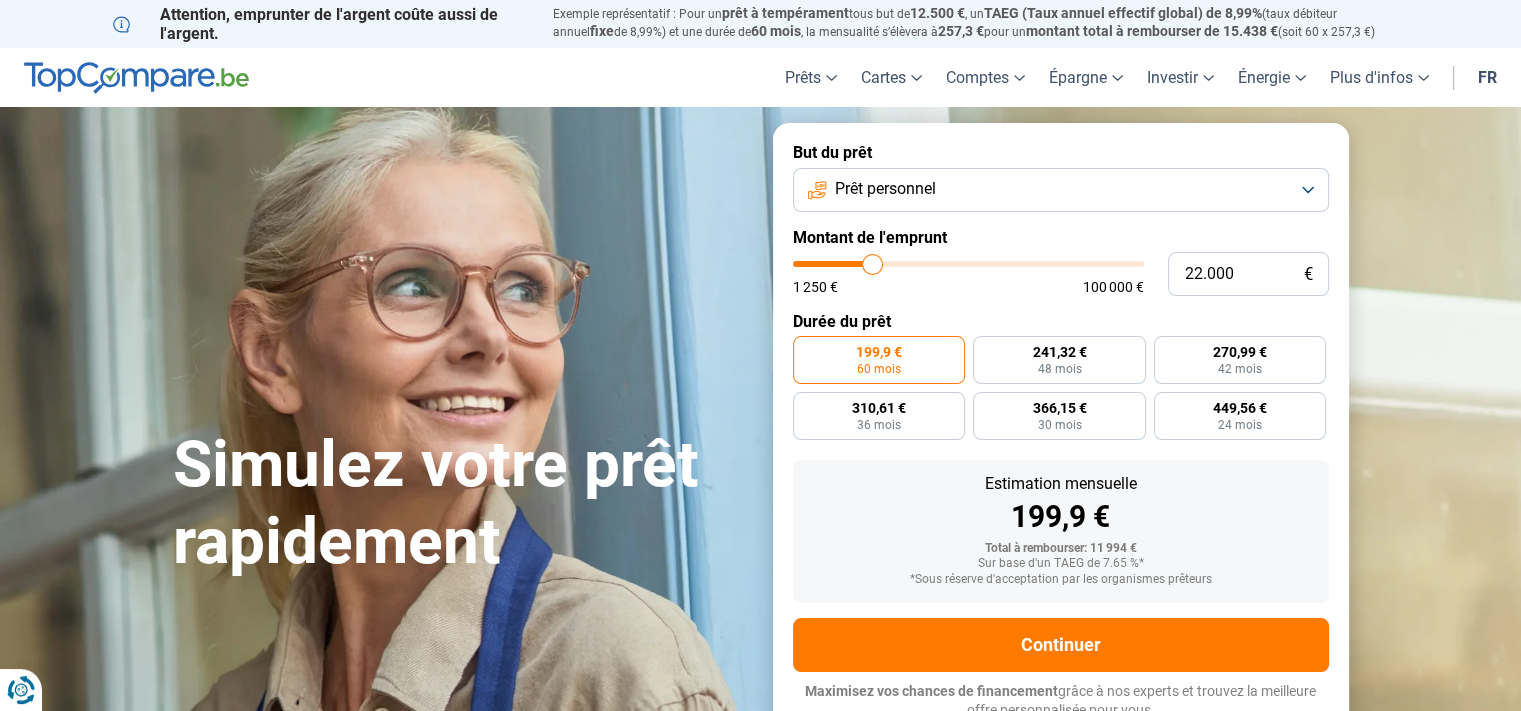 type on "22.250" 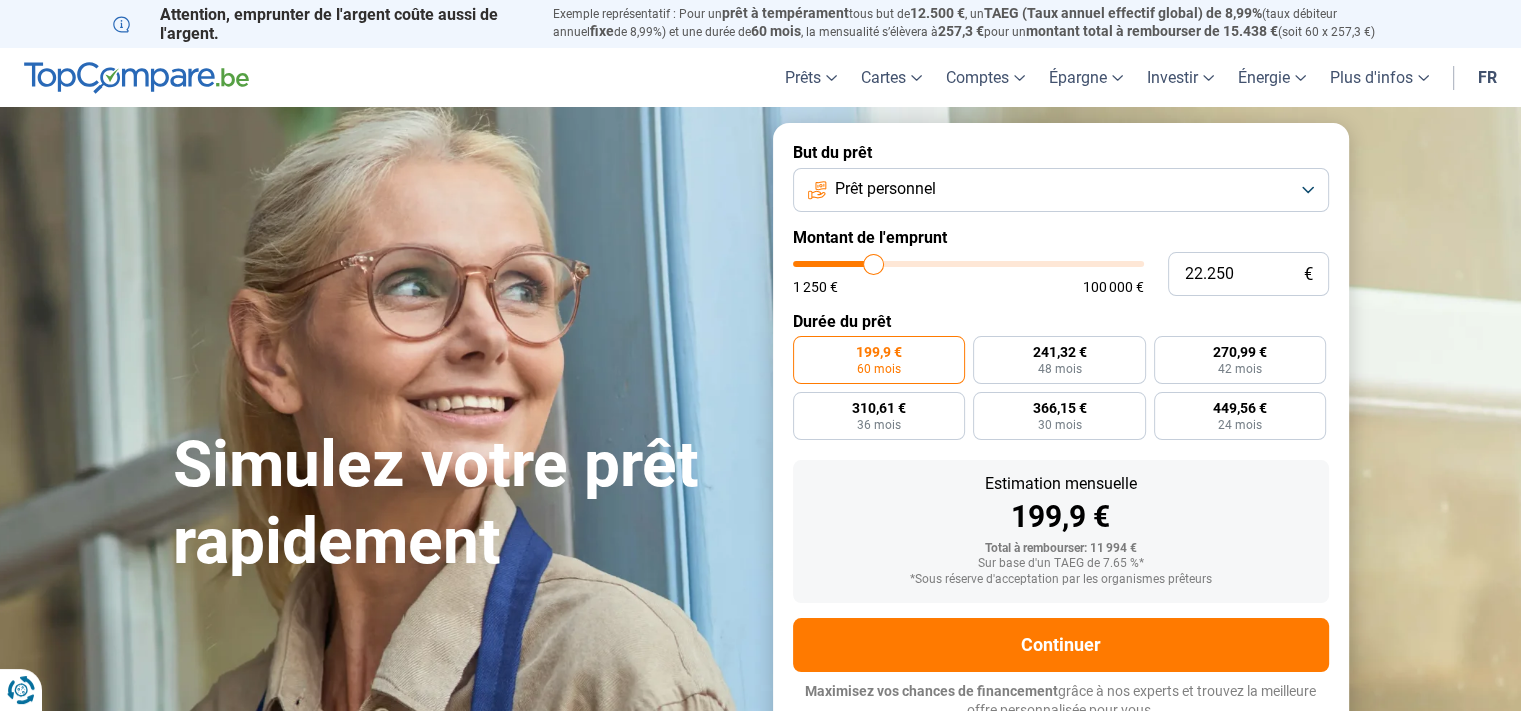 type on "22.500" 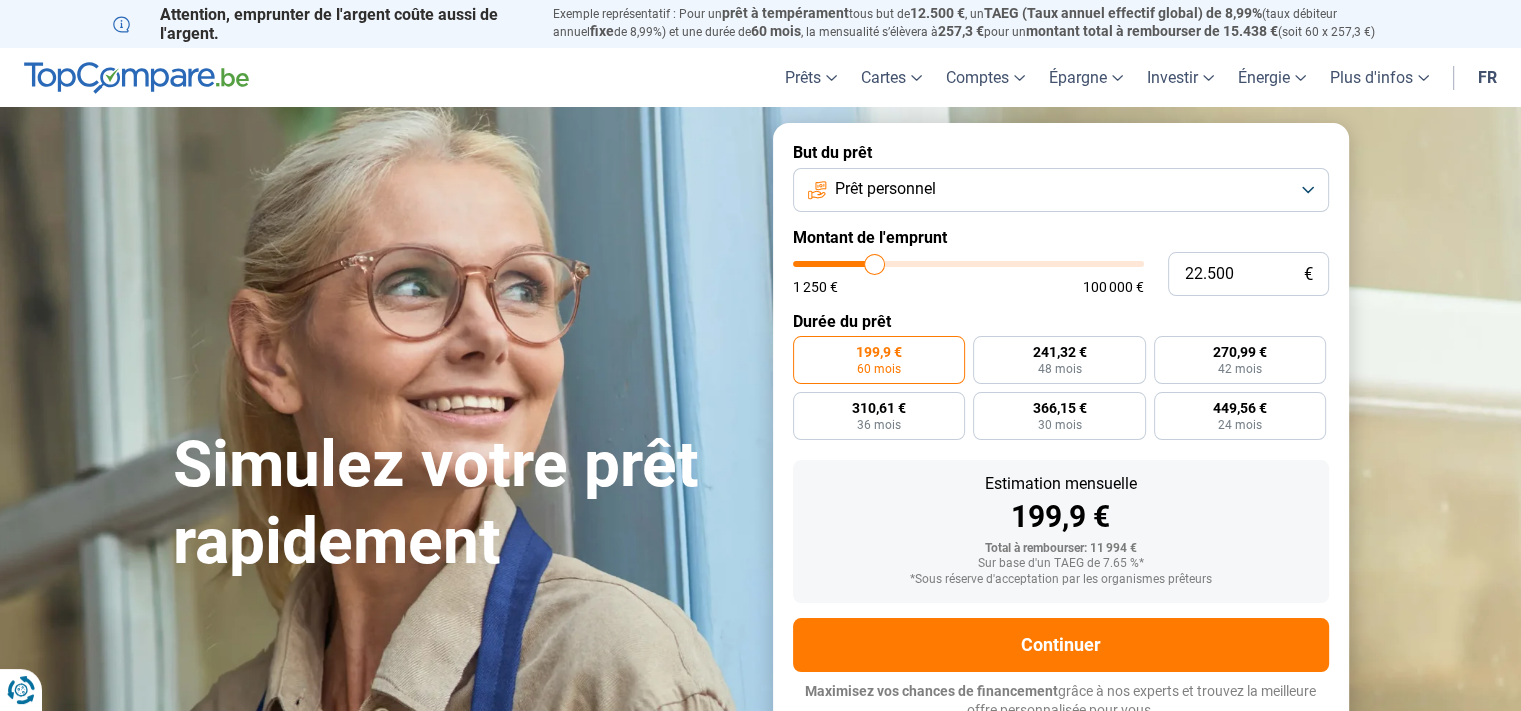 type on "22.250" 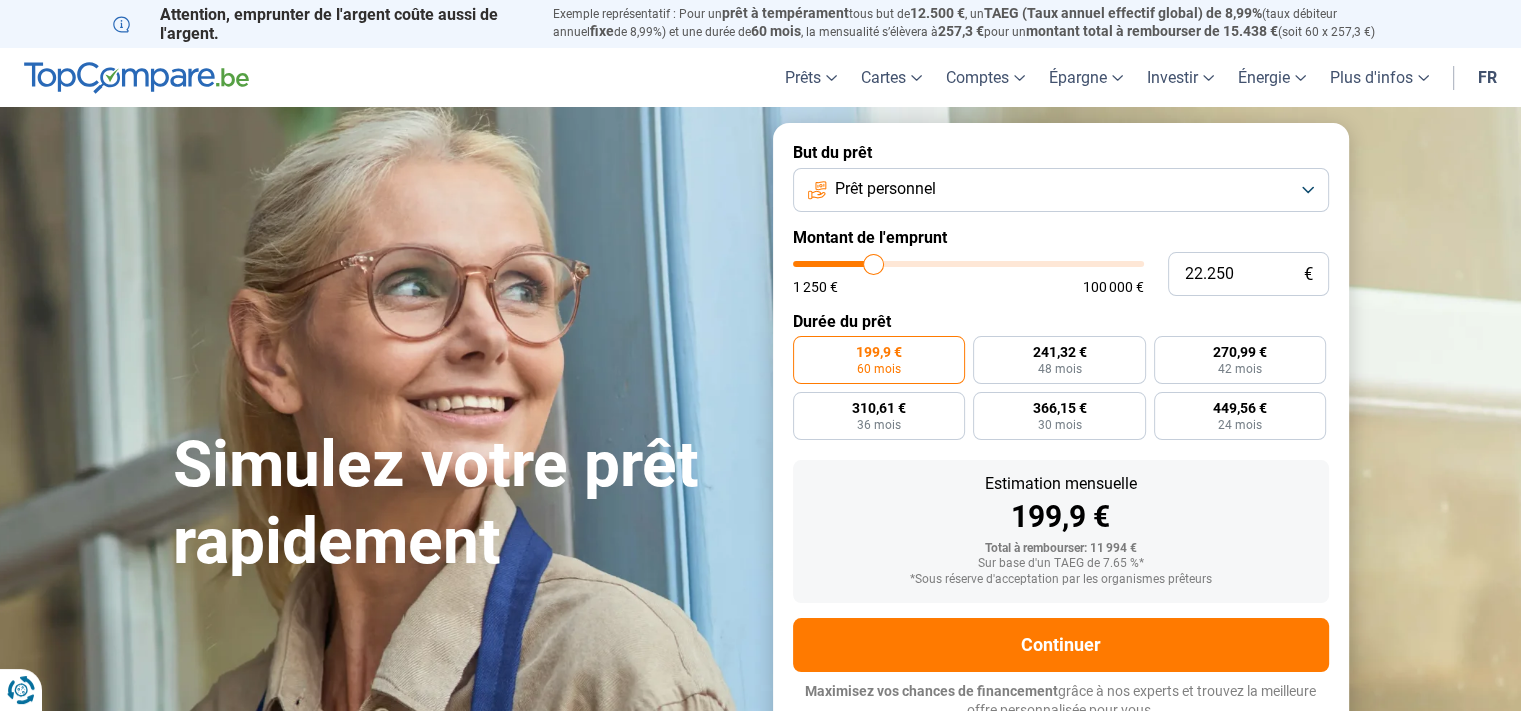 type on "21.500" 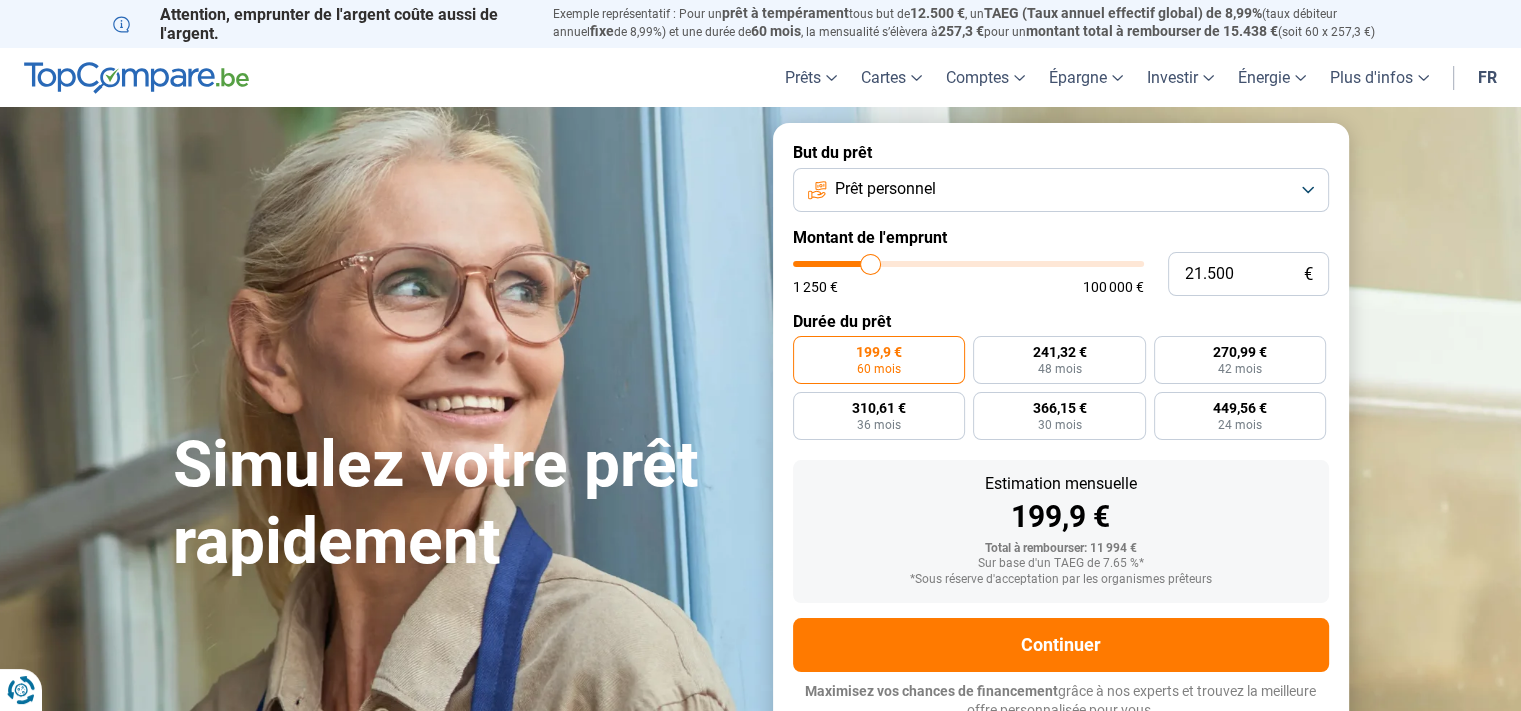 type on "21.000" 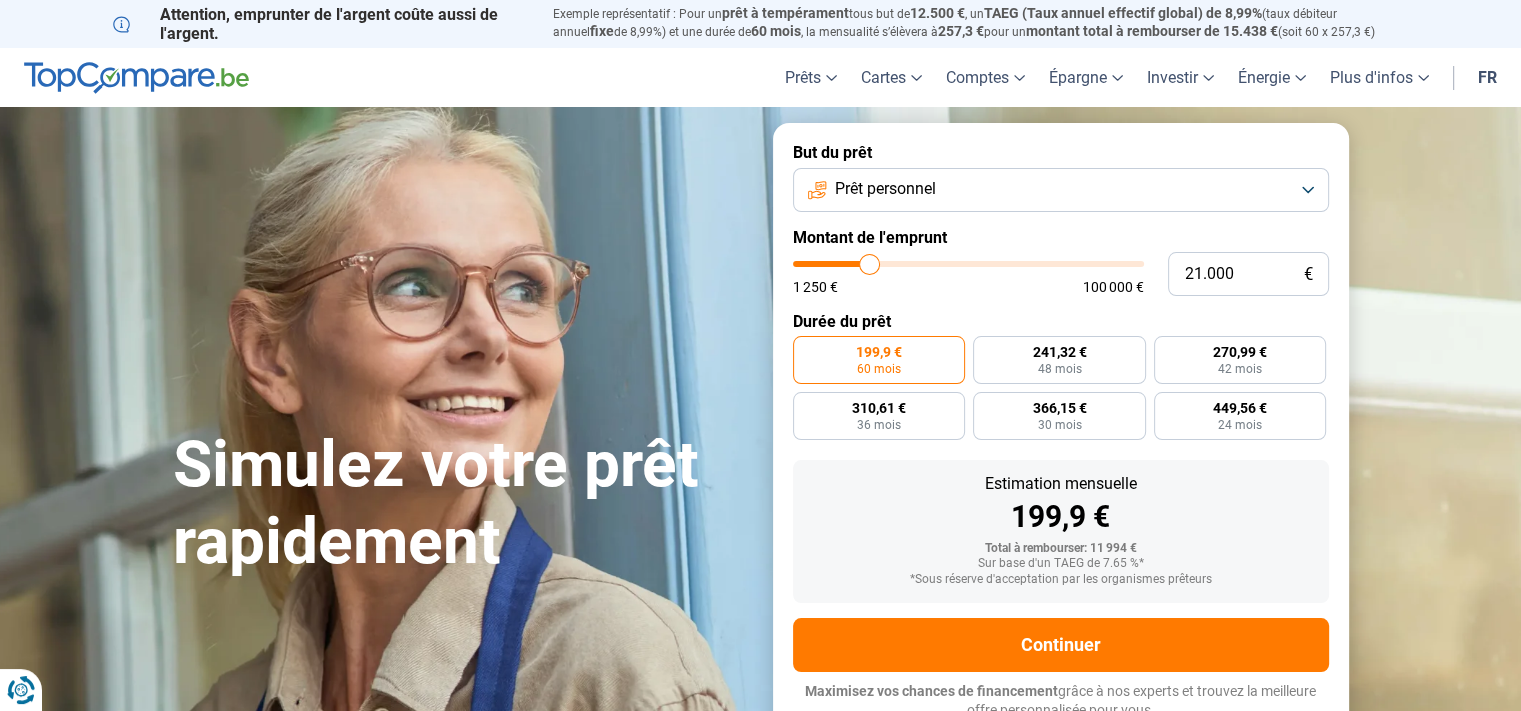 type on "20.500" 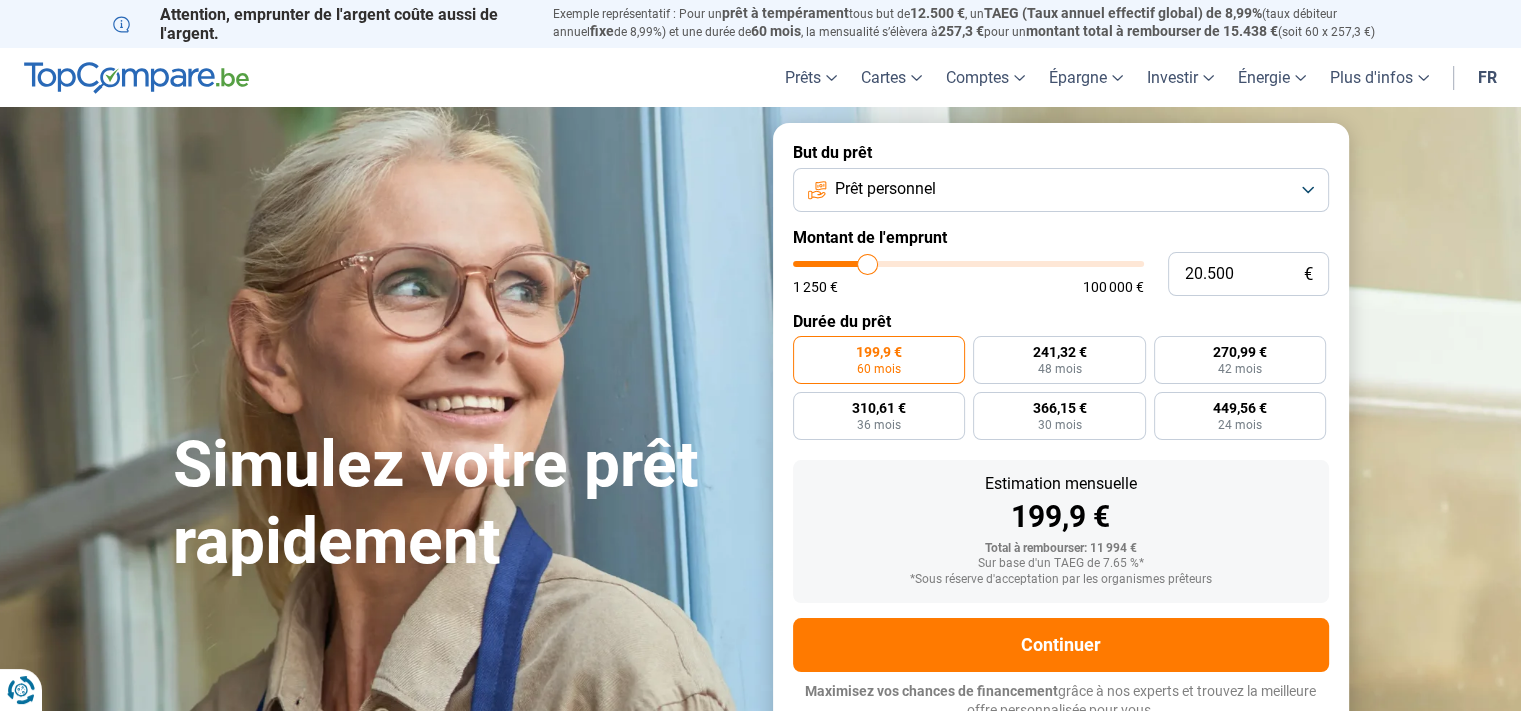 type on "20.000" 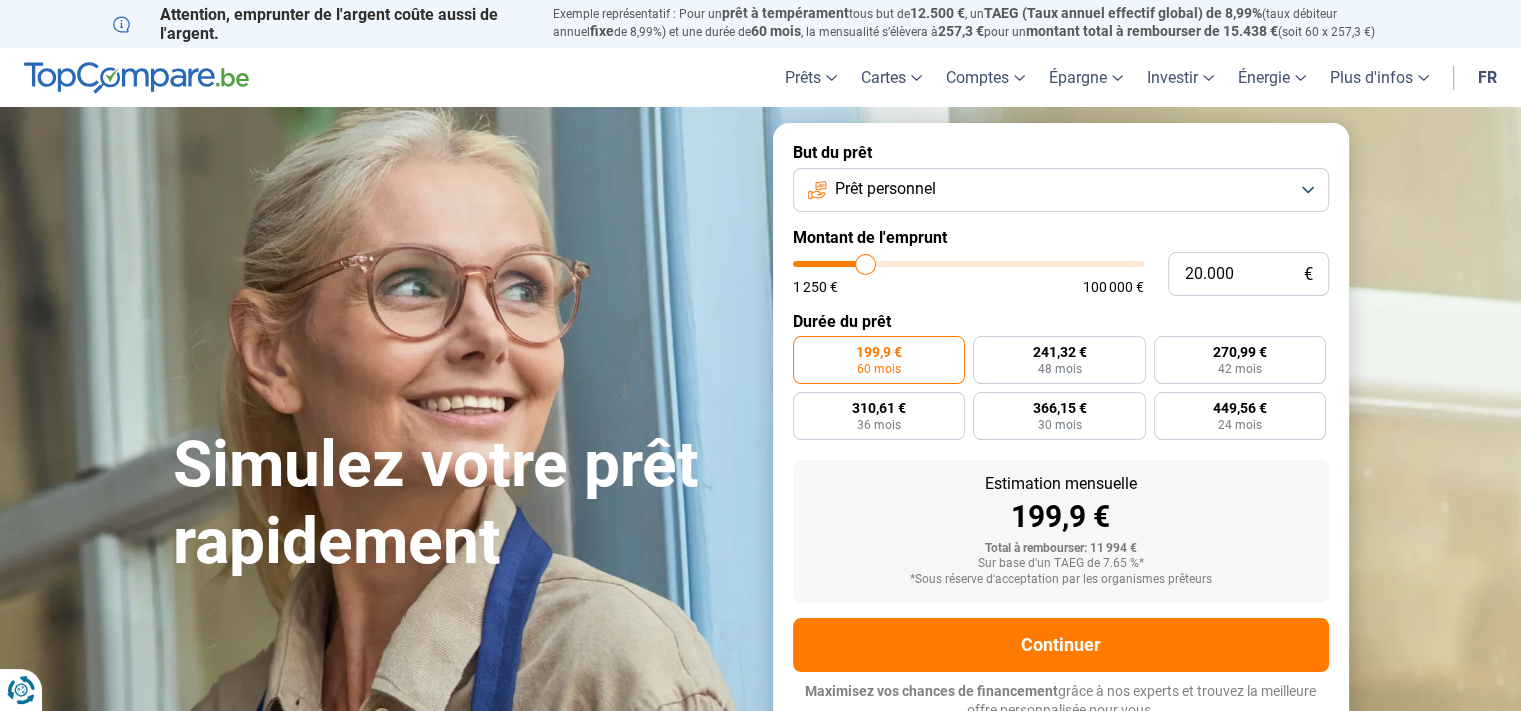 type on "19.250" 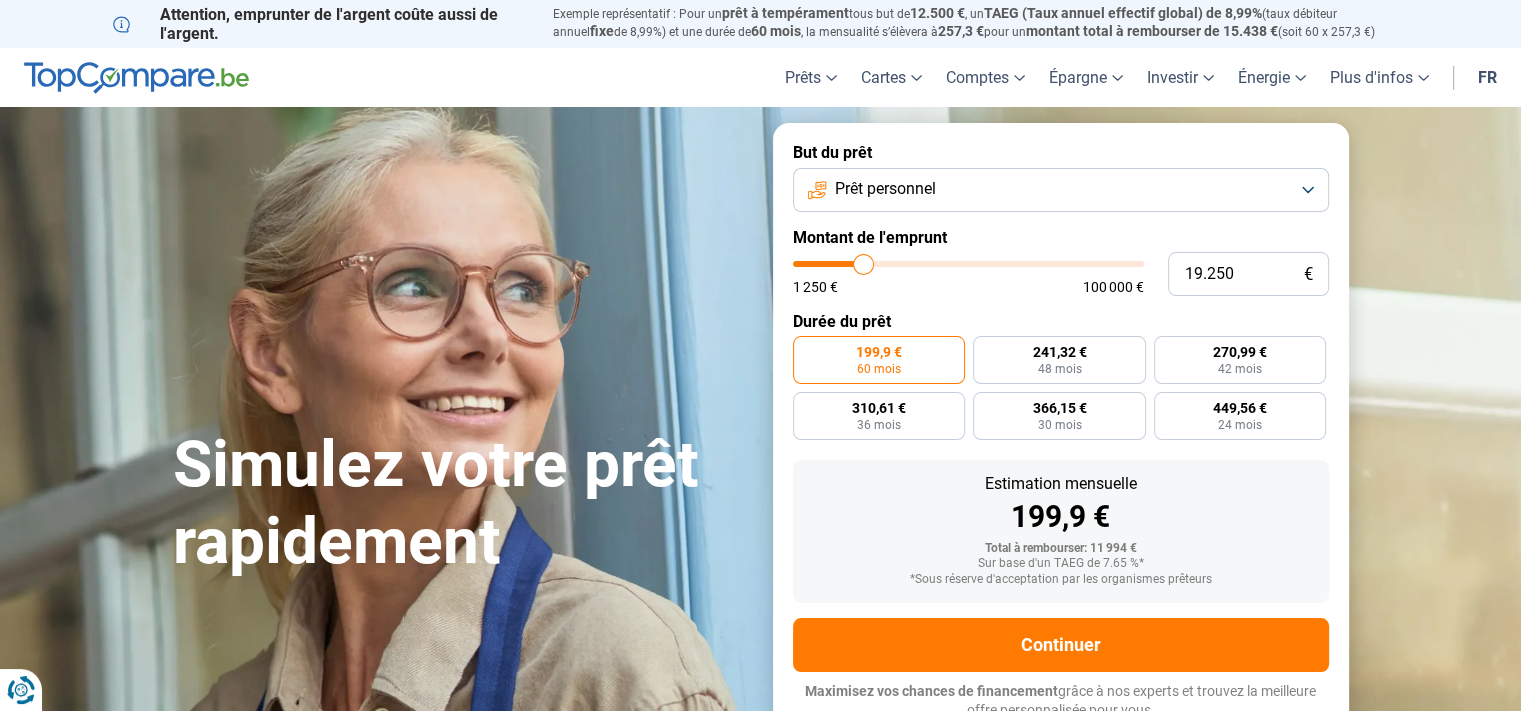 type on "18.500" 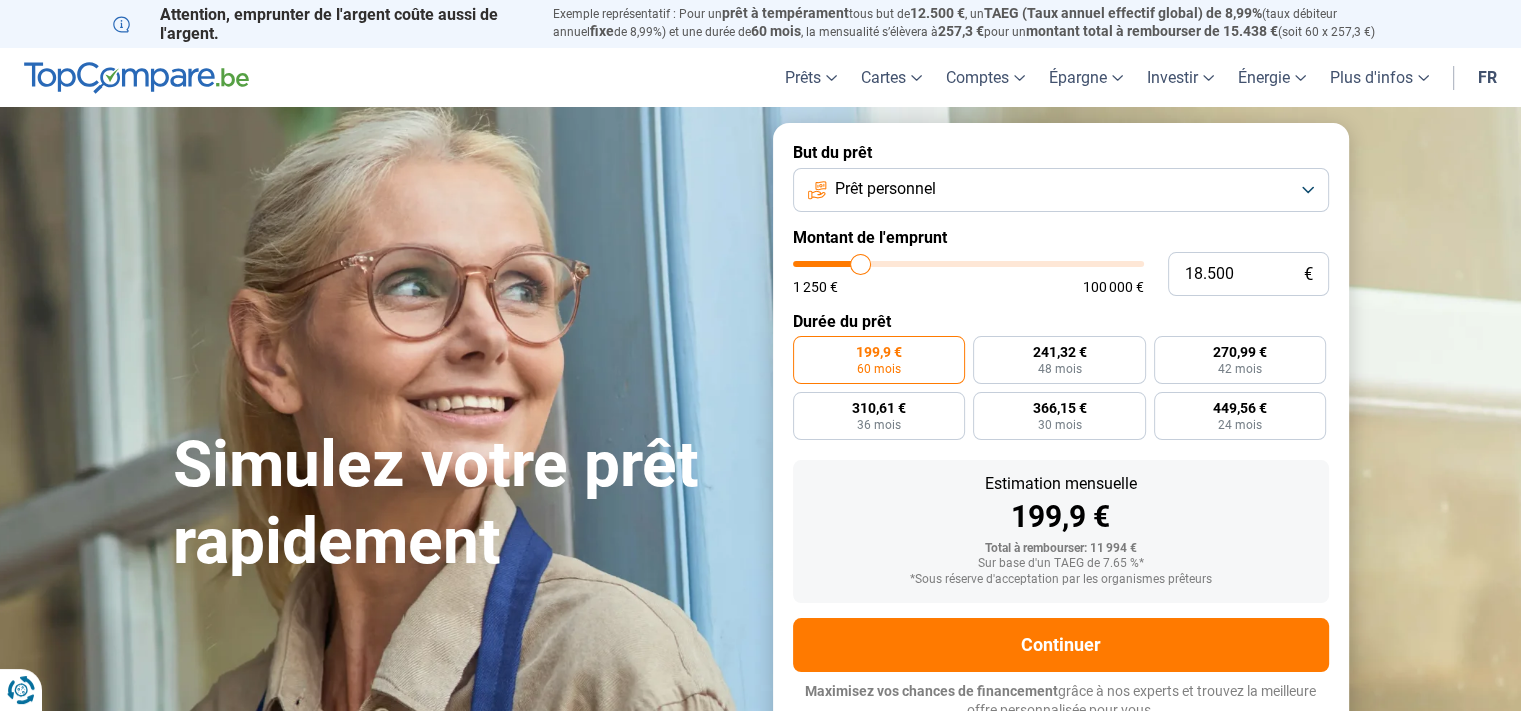 type on "16.750" 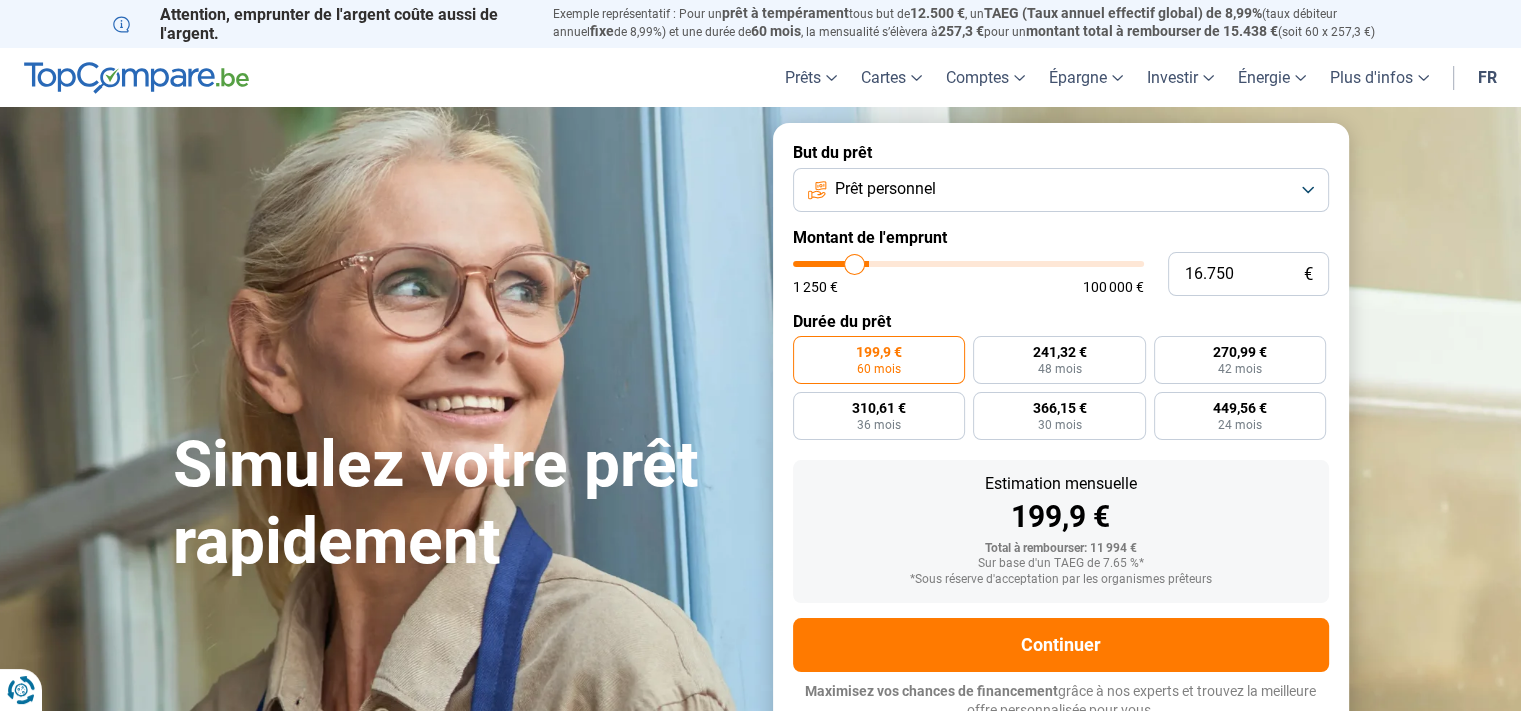 type on "15.250" 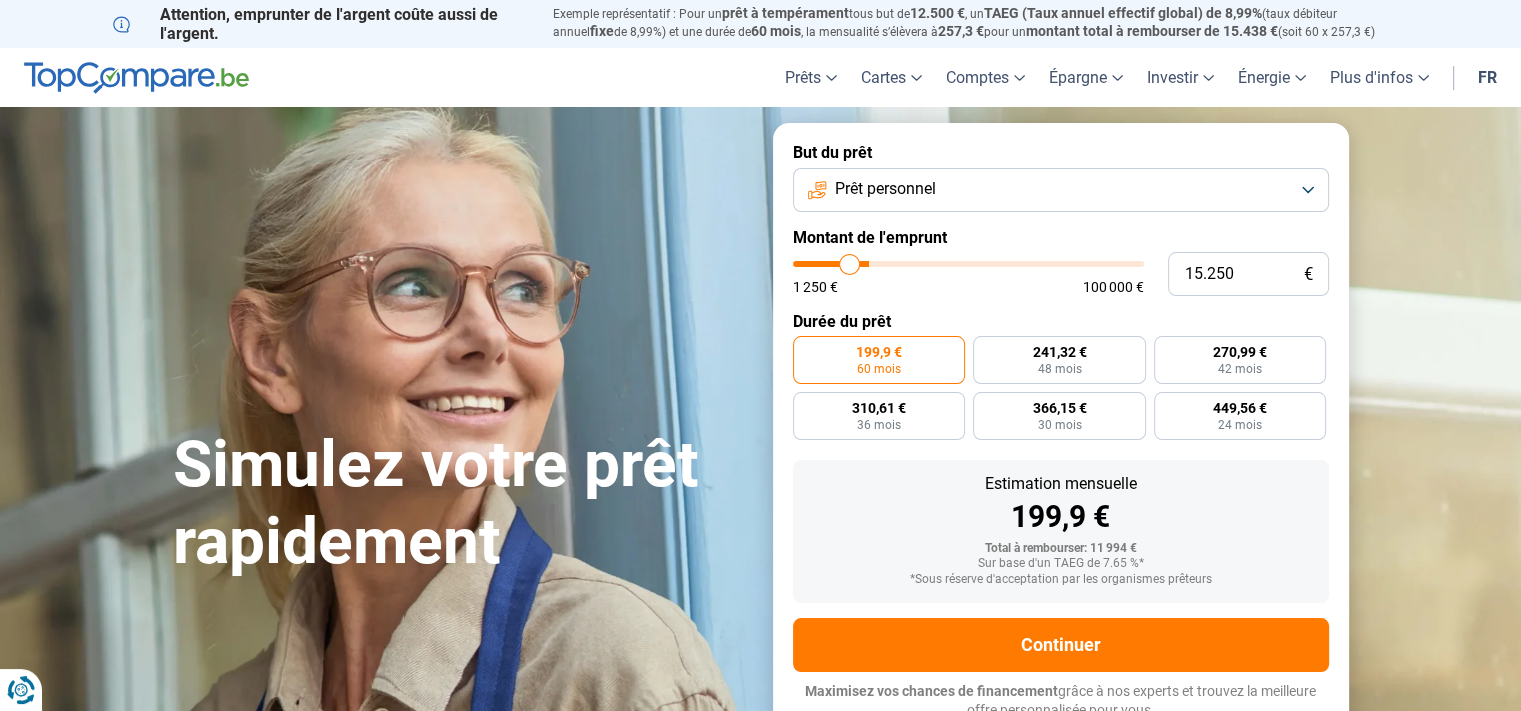 type on "13.250" 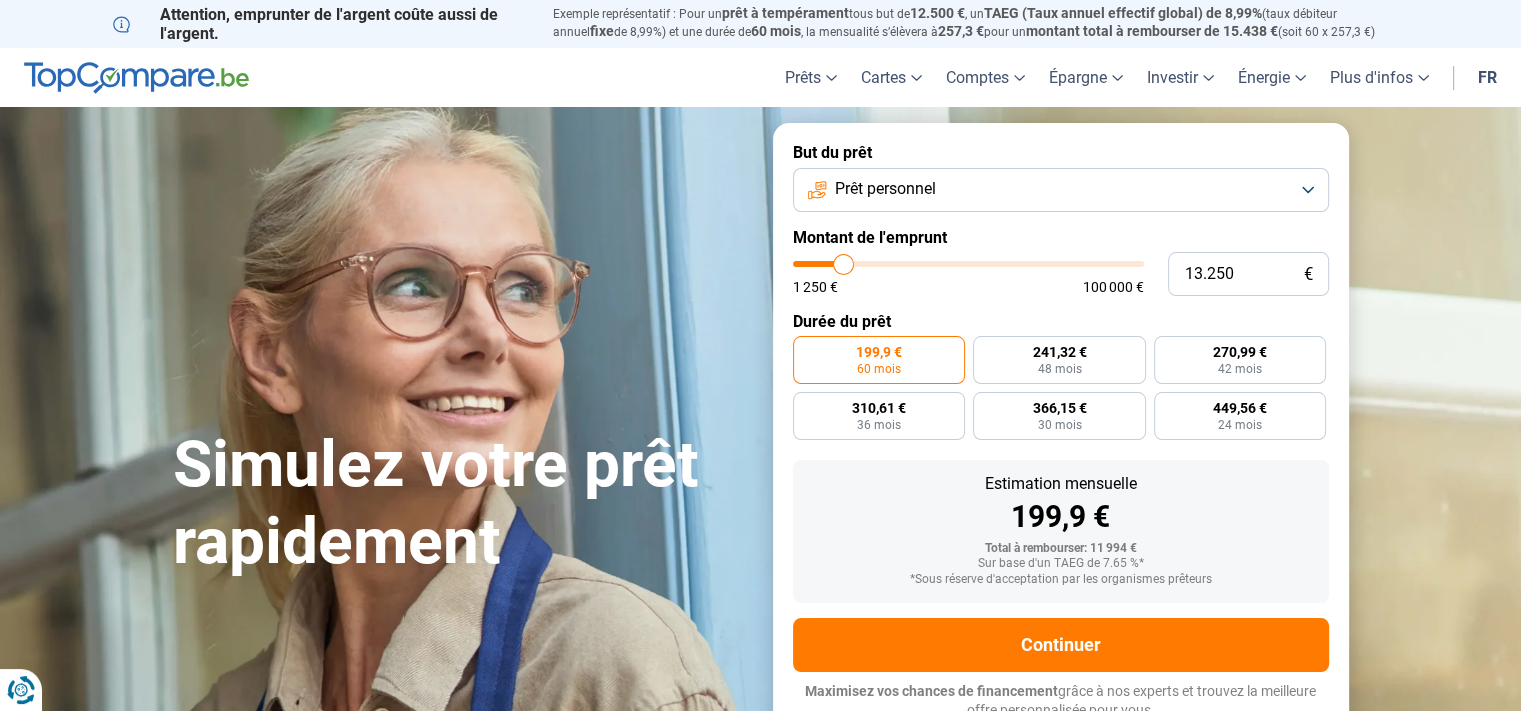 type on "12.250" 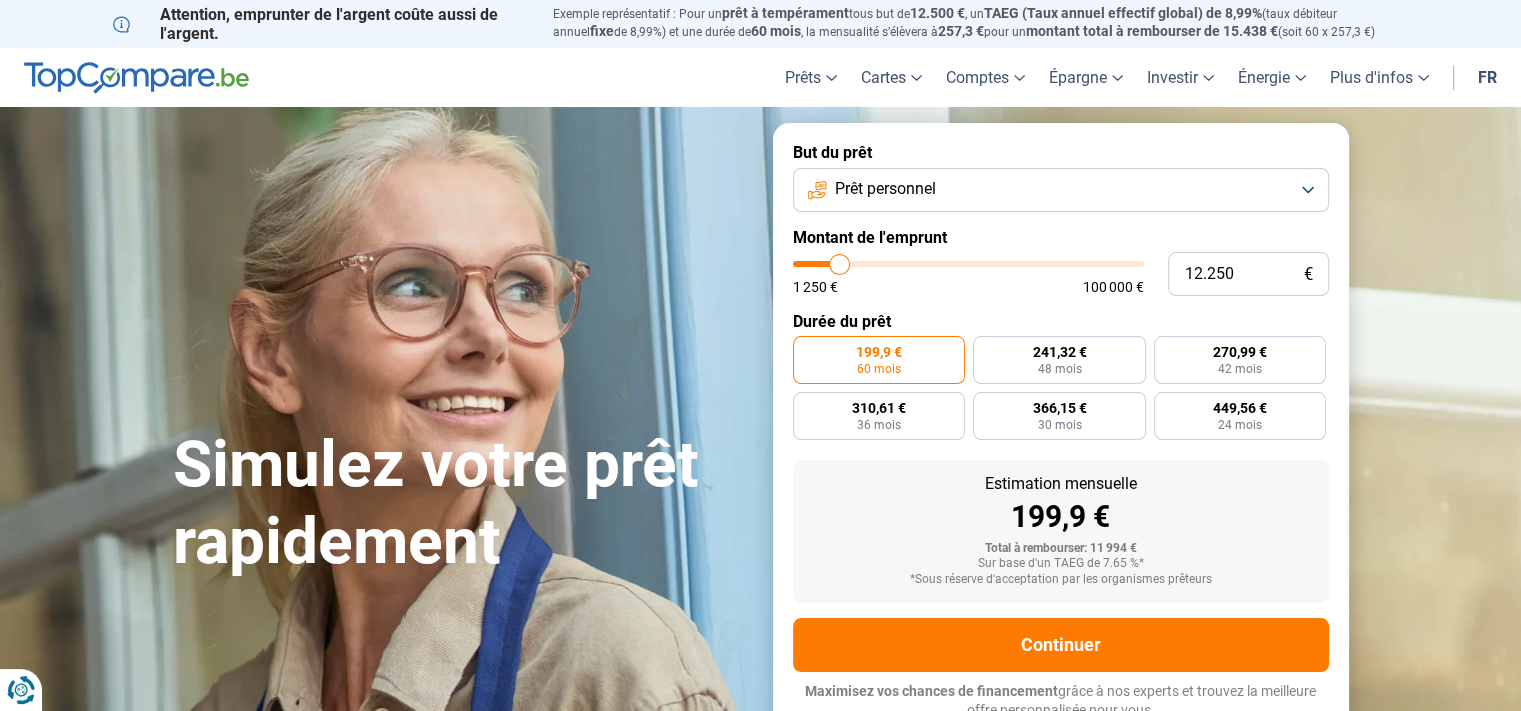 type on "11.750" 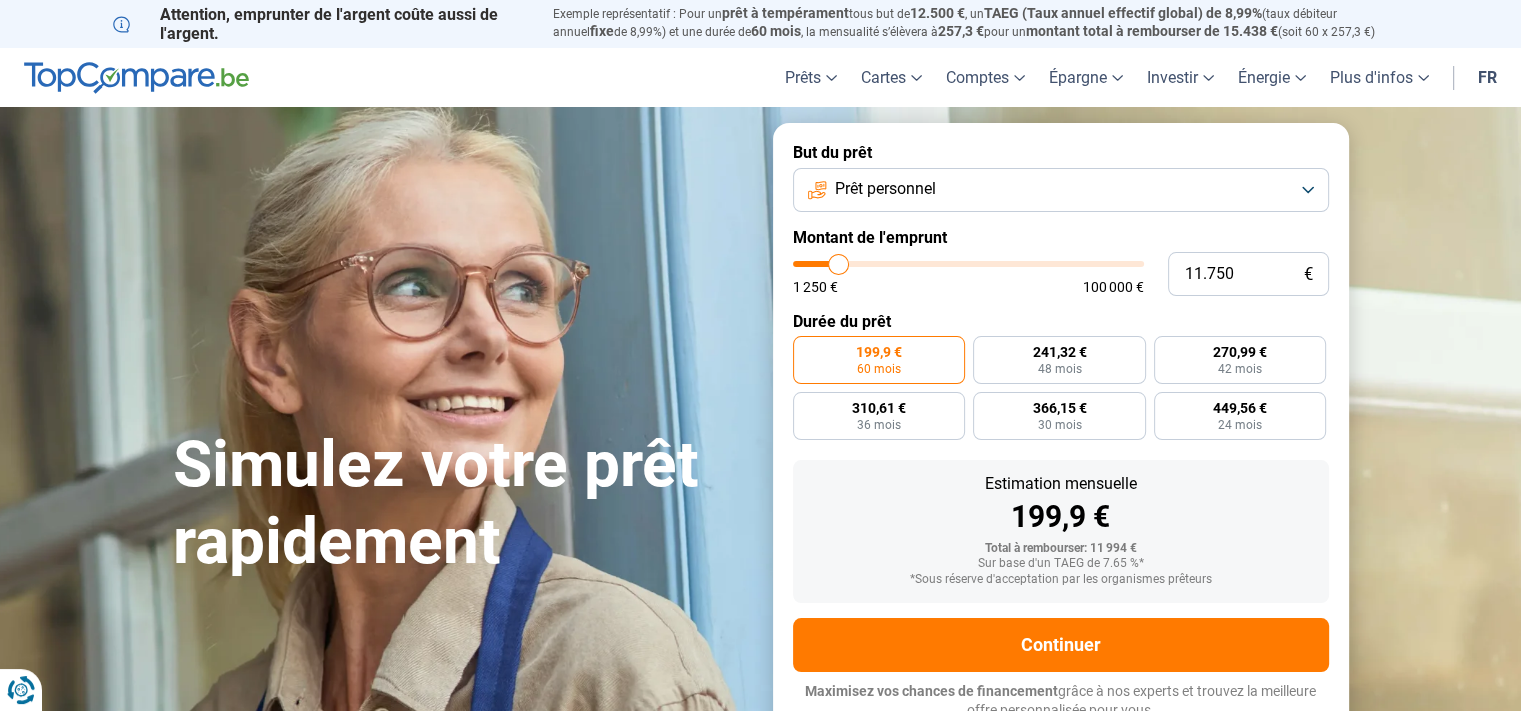 type on "11.500" 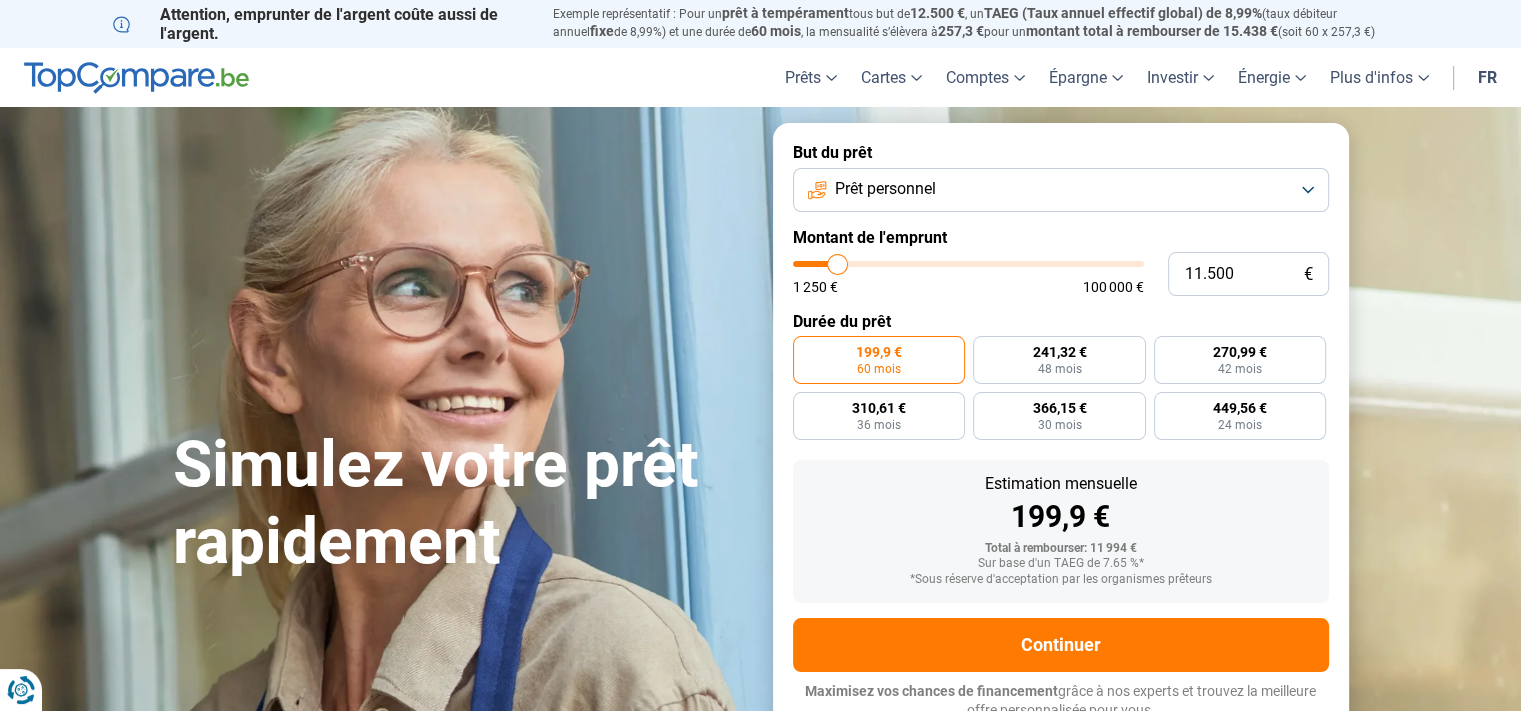 type on "6.000" 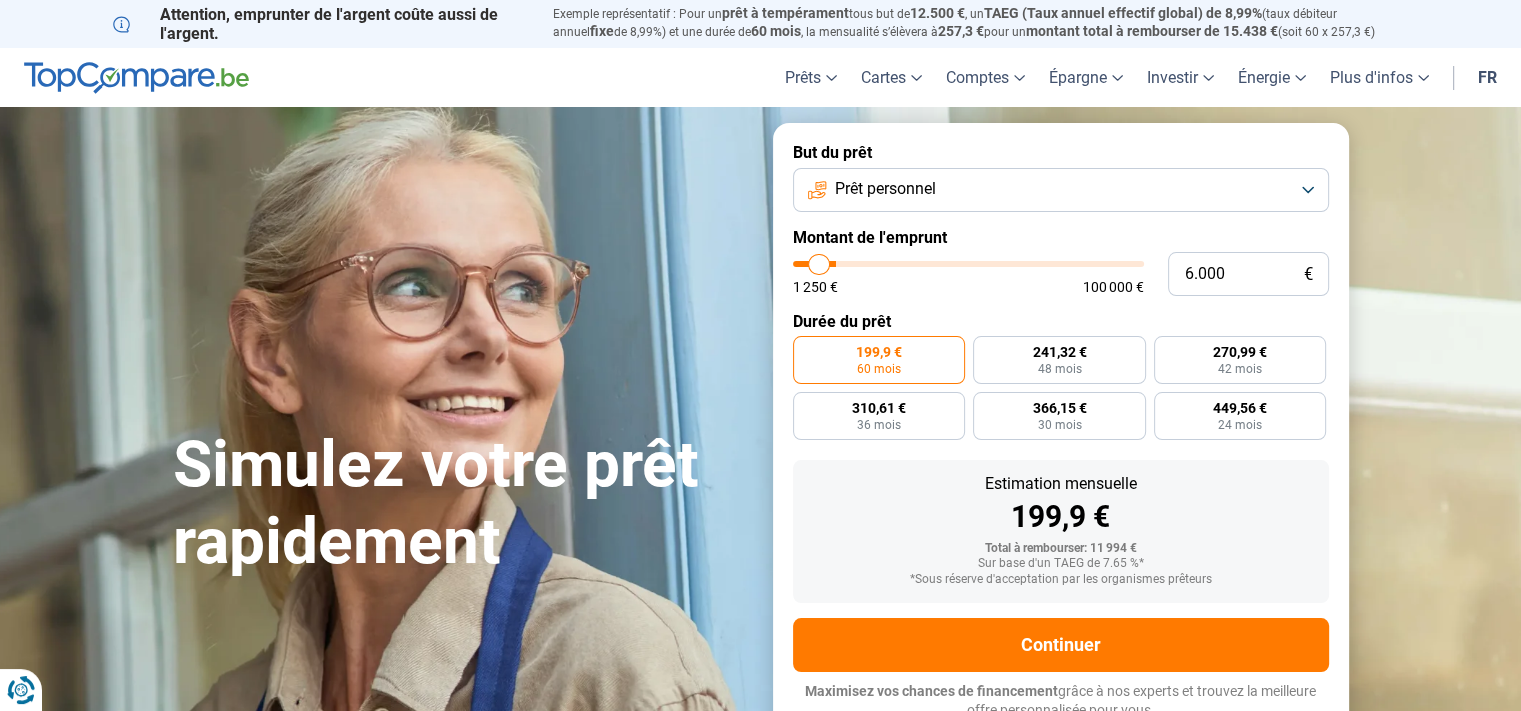 type on "5.750" 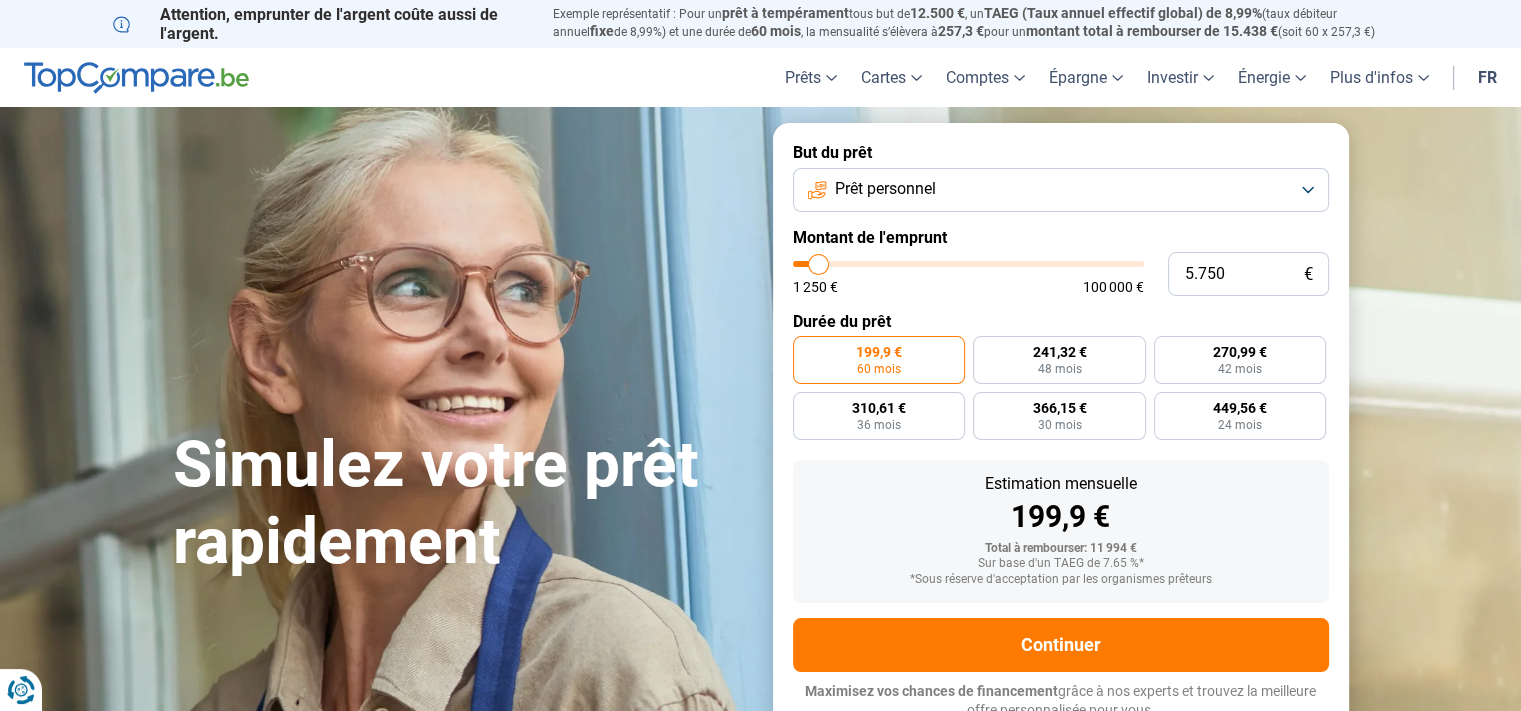 type on "5.250" 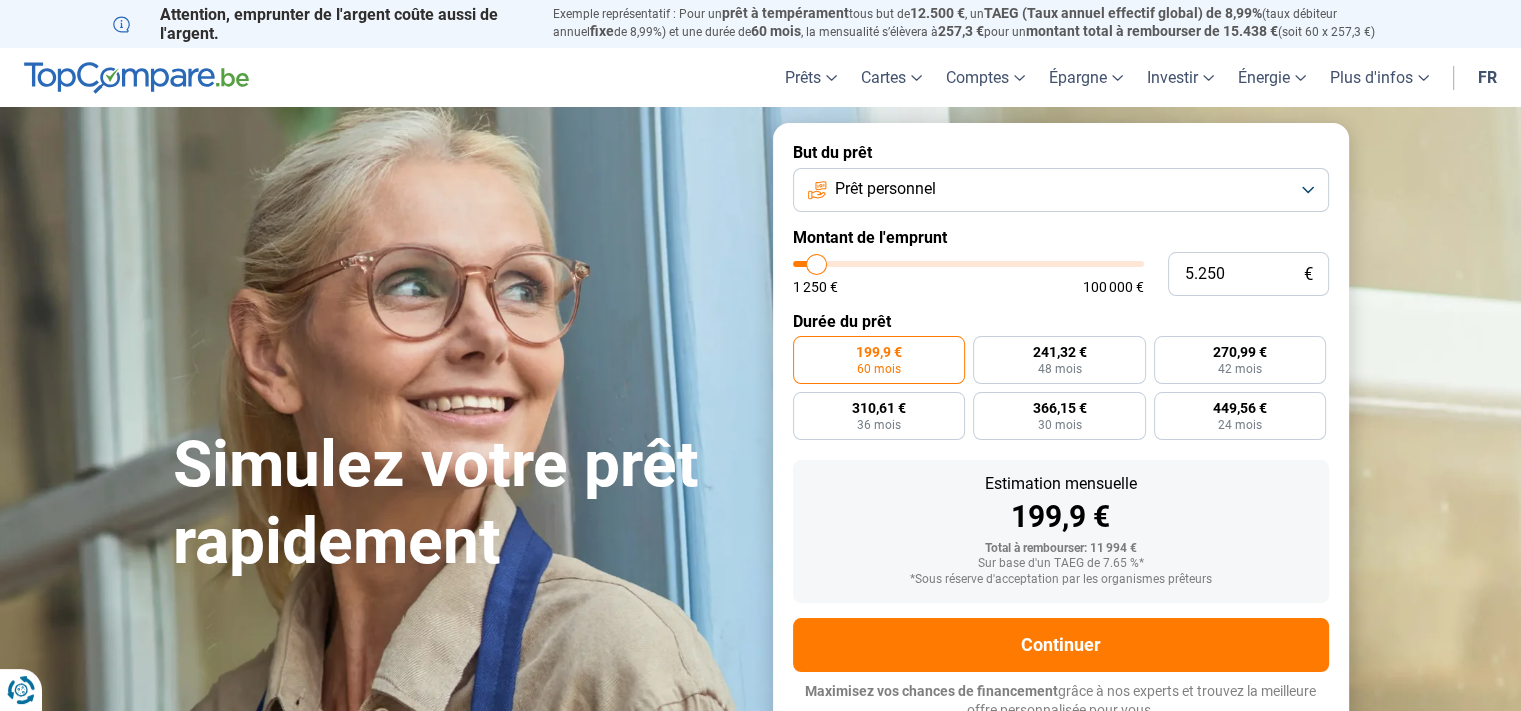 type on "4.750" 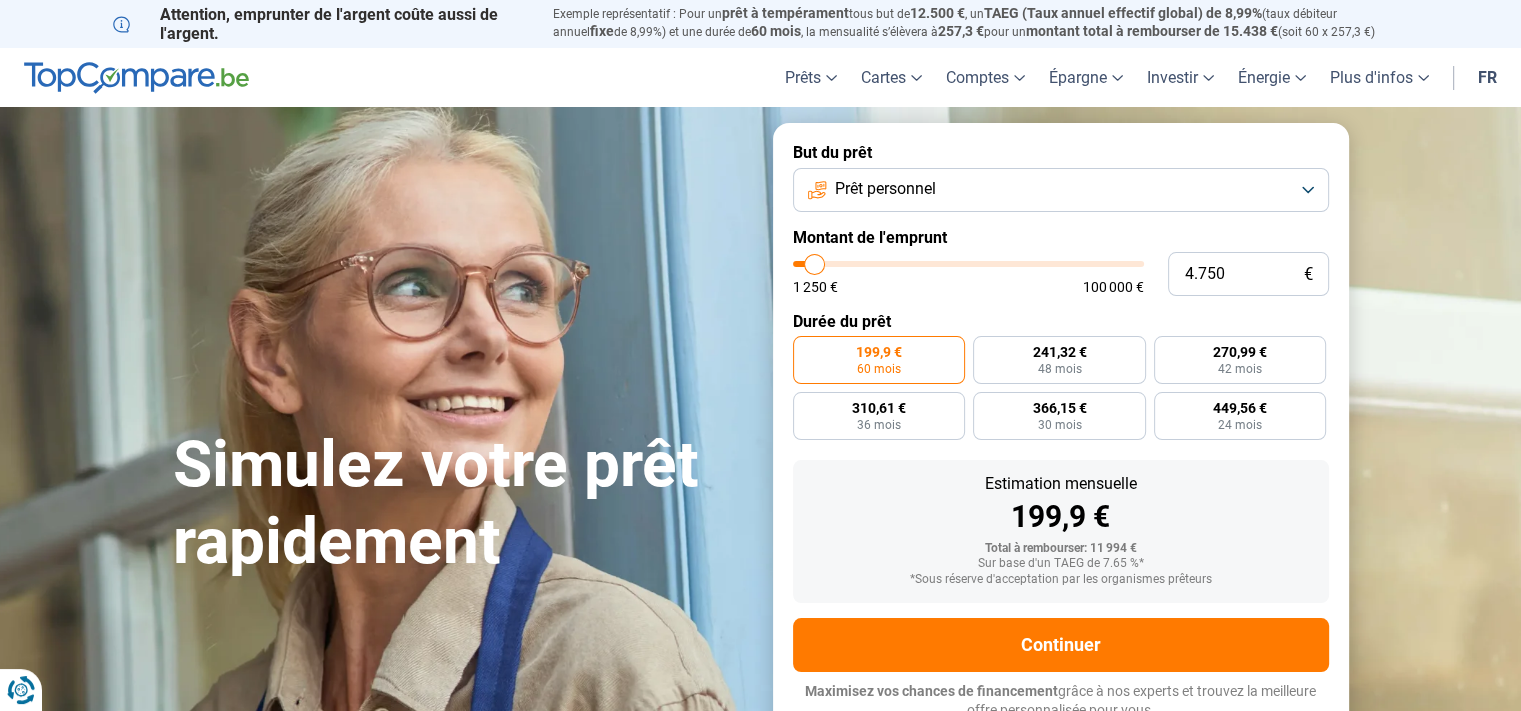 type on "3.750" 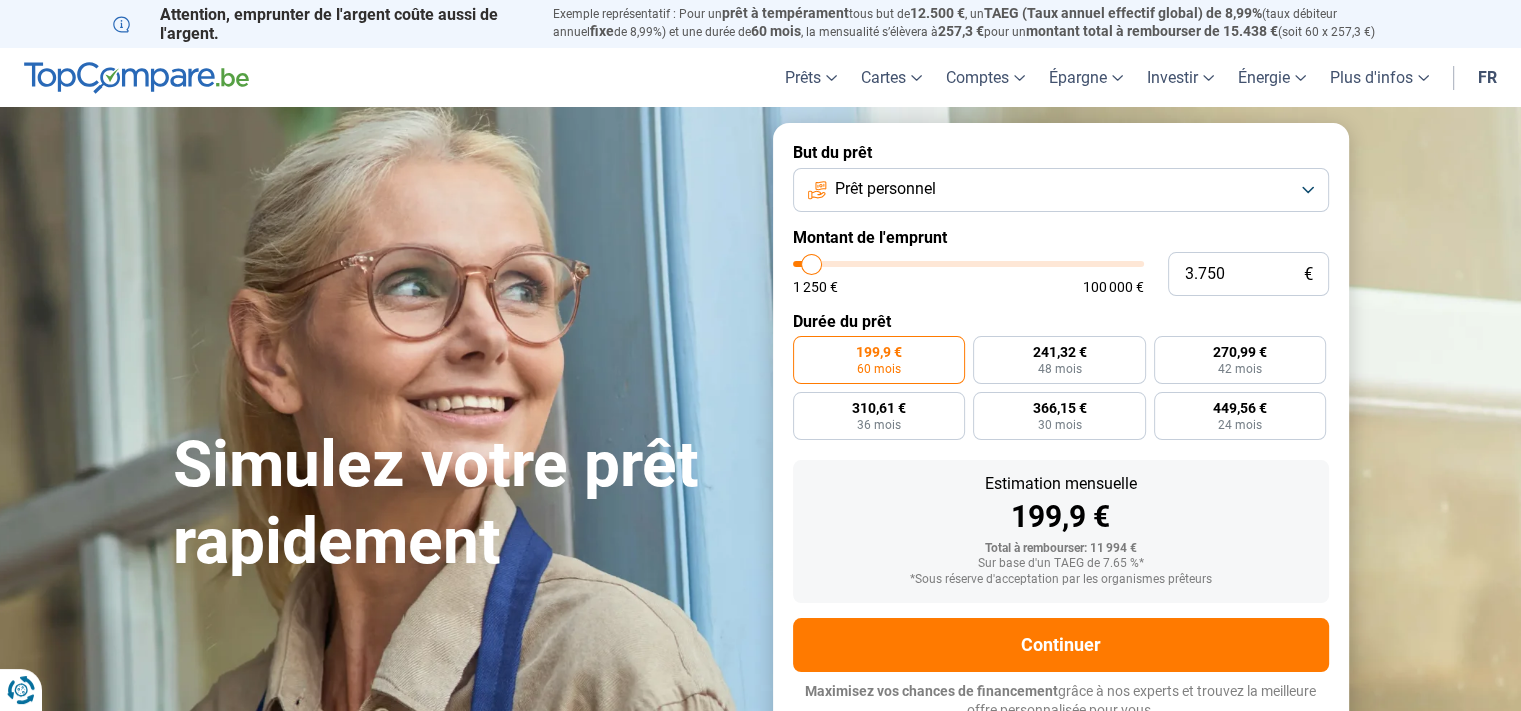 type on "3.500" 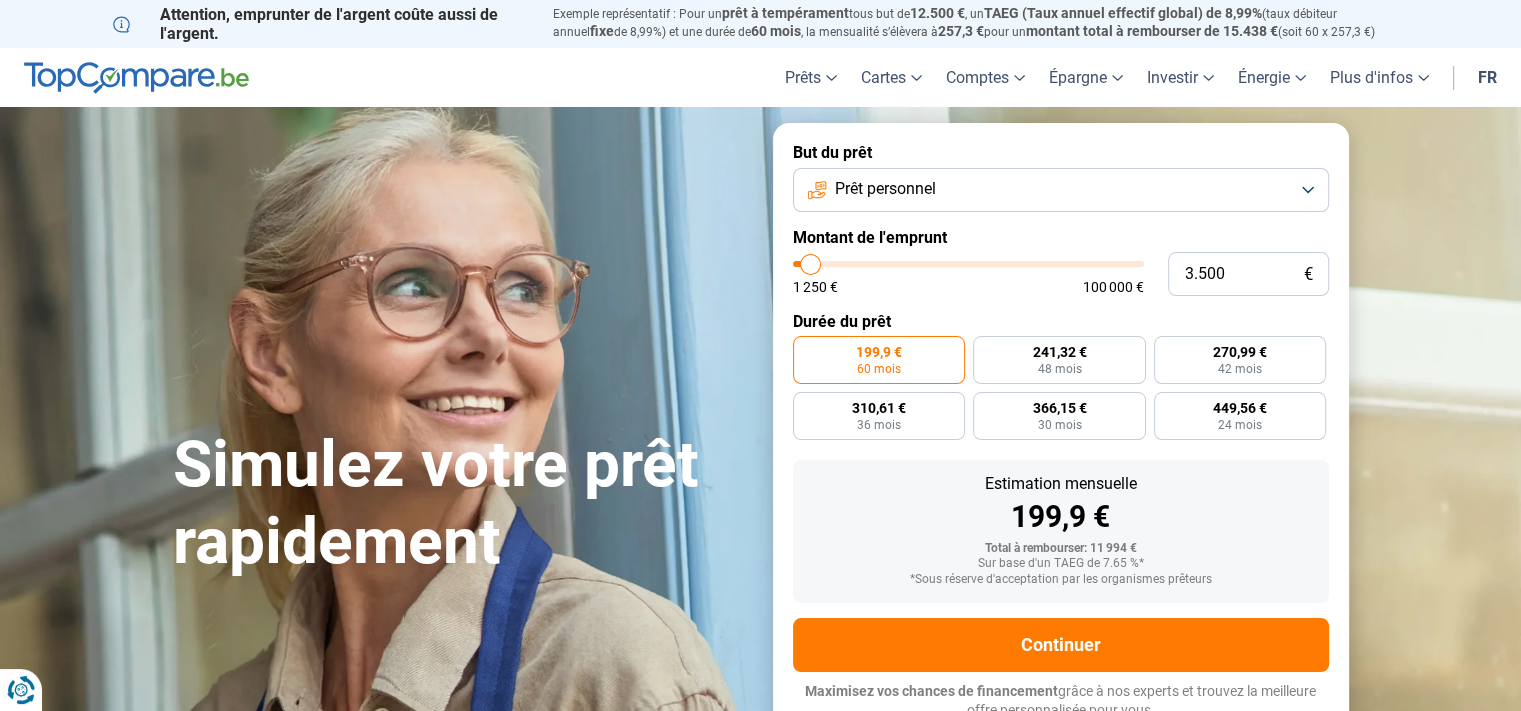 type on "3.250" 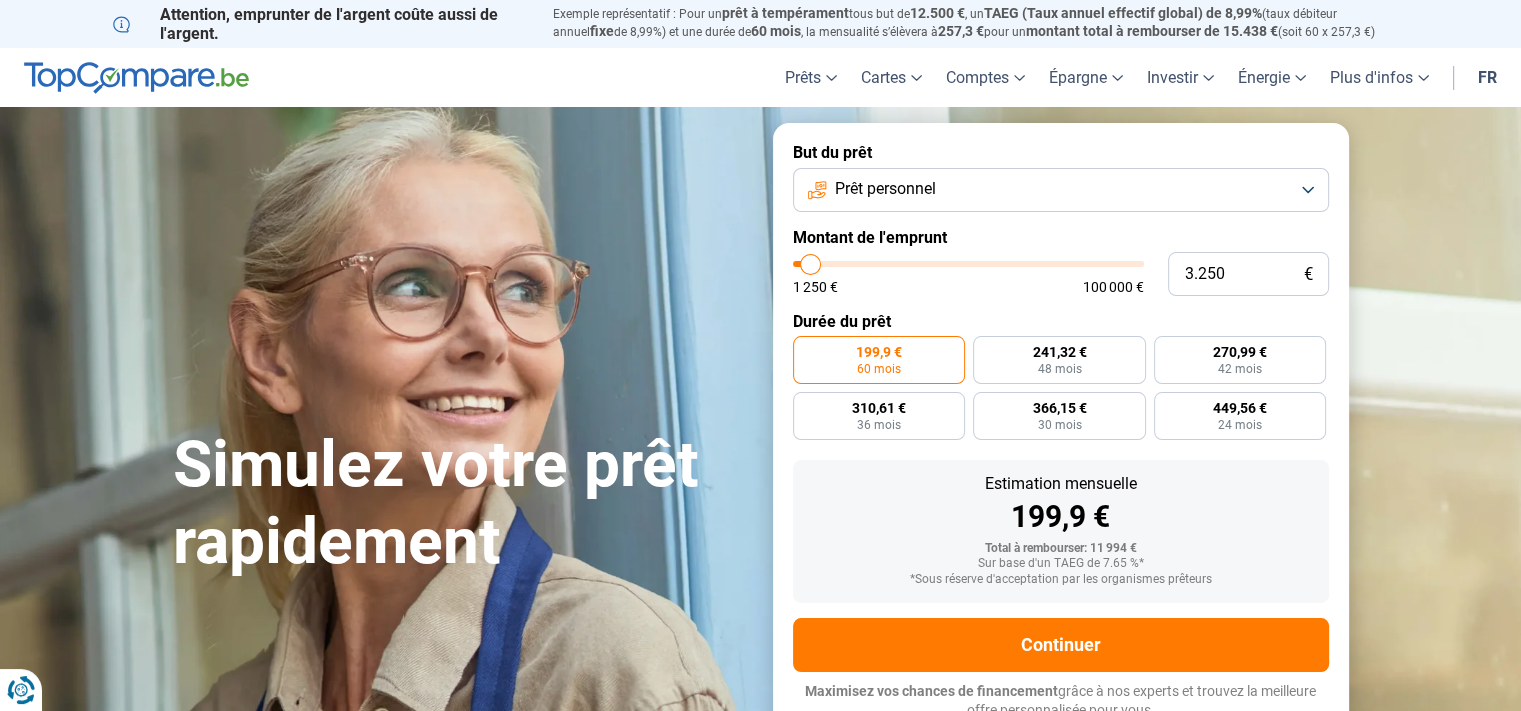type on "3250" 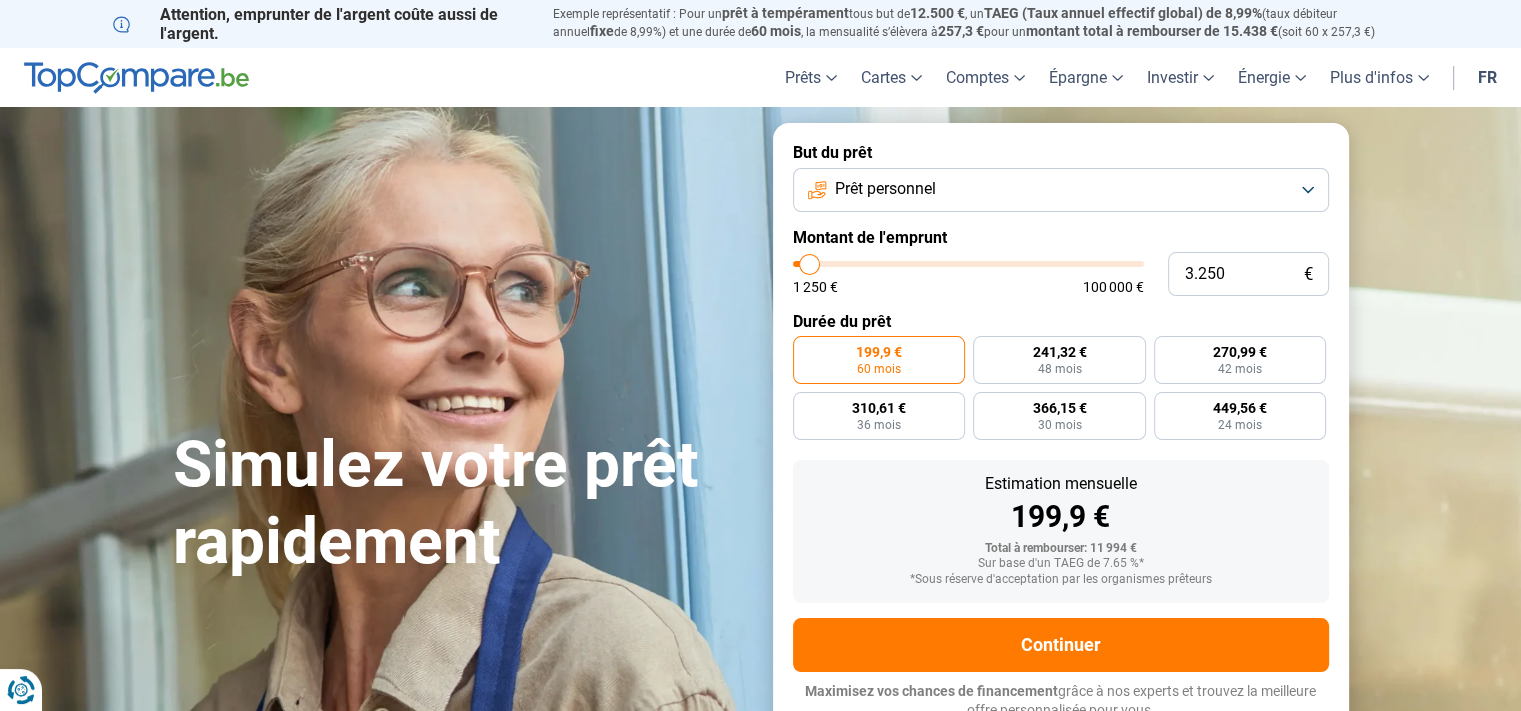type on "3.000" 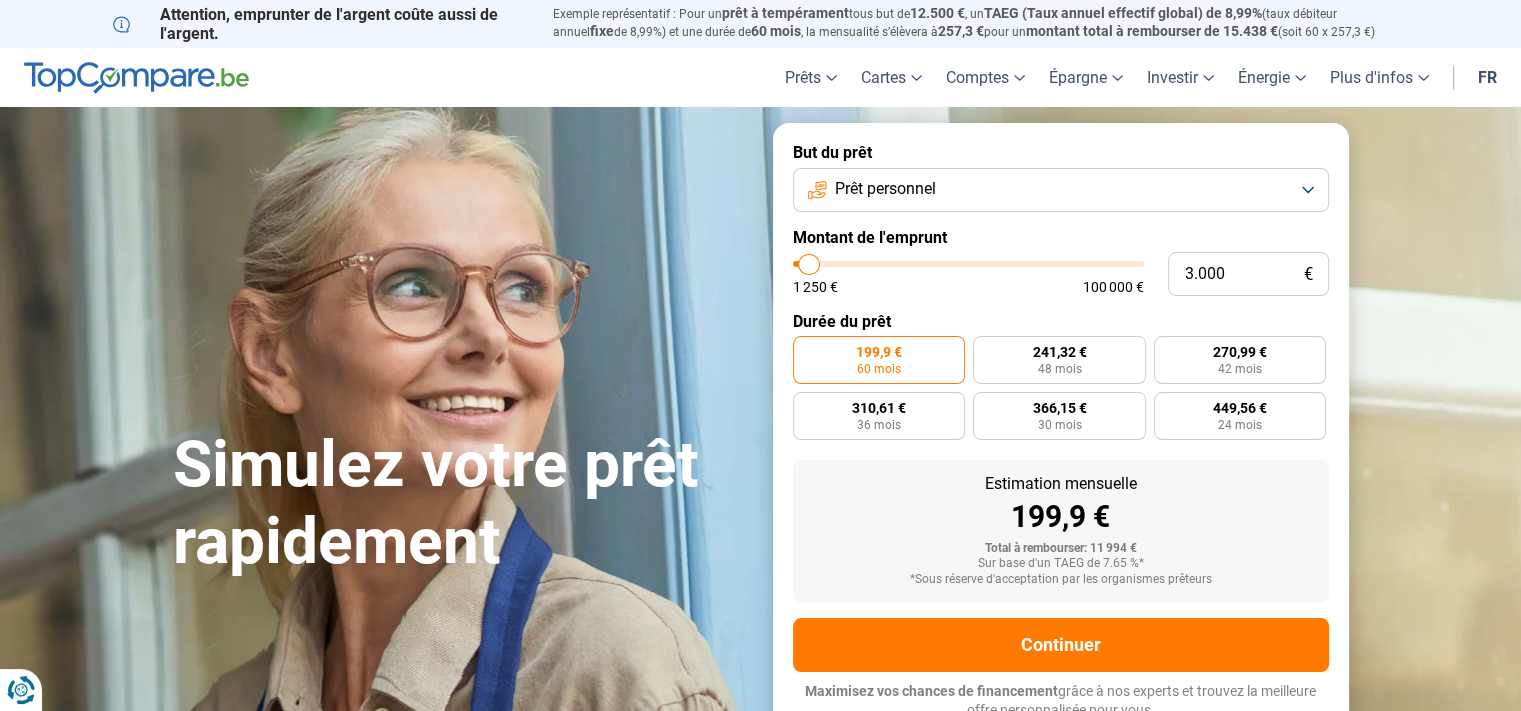 type on "2.750" 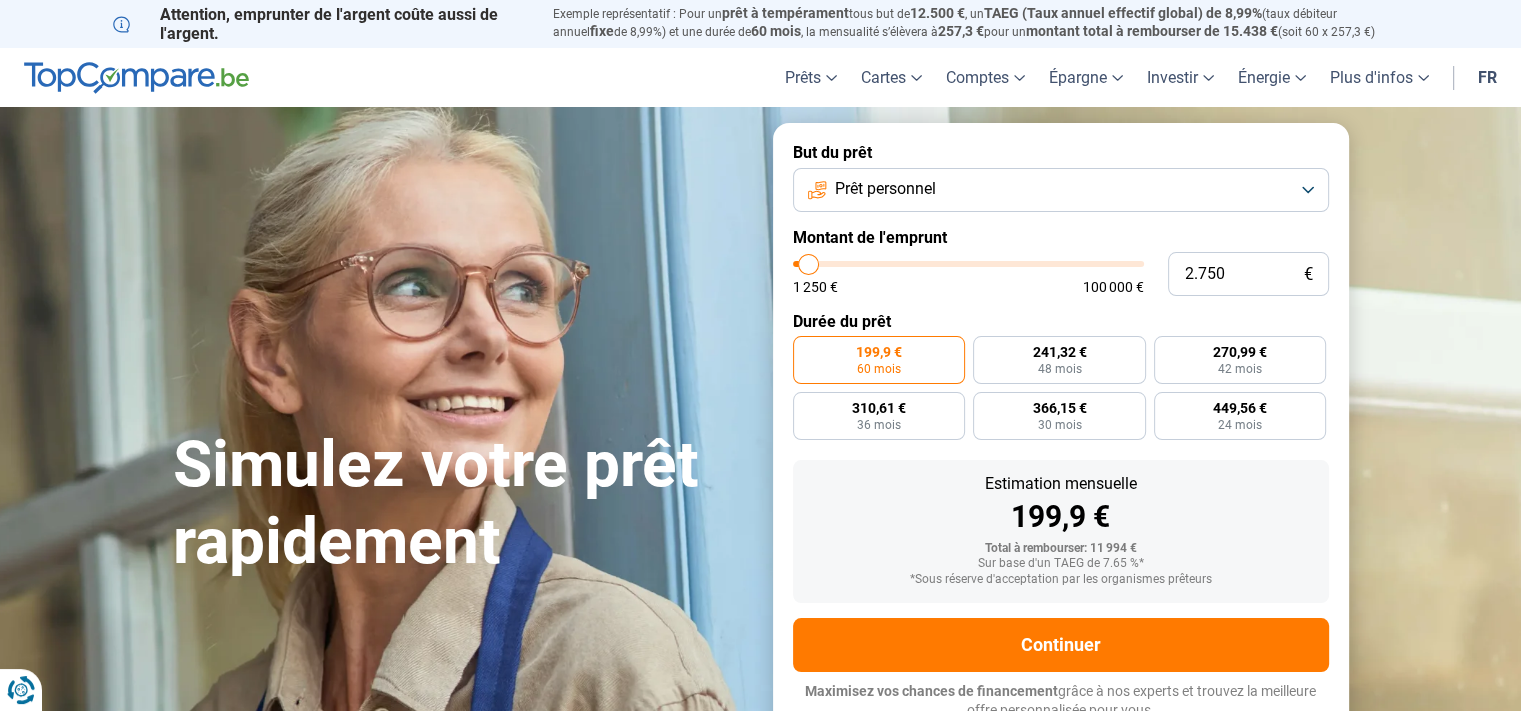 type on "2.500" 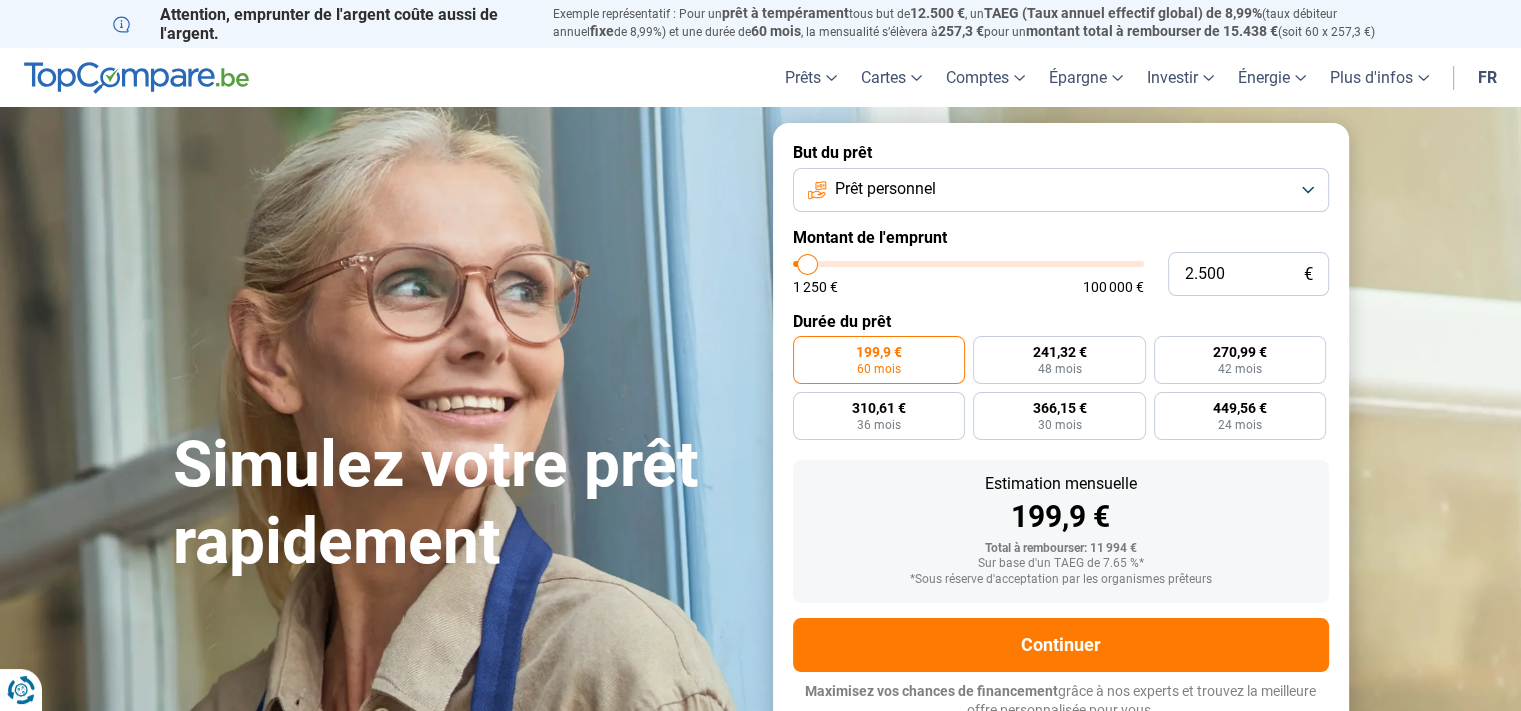 type on "2.250" 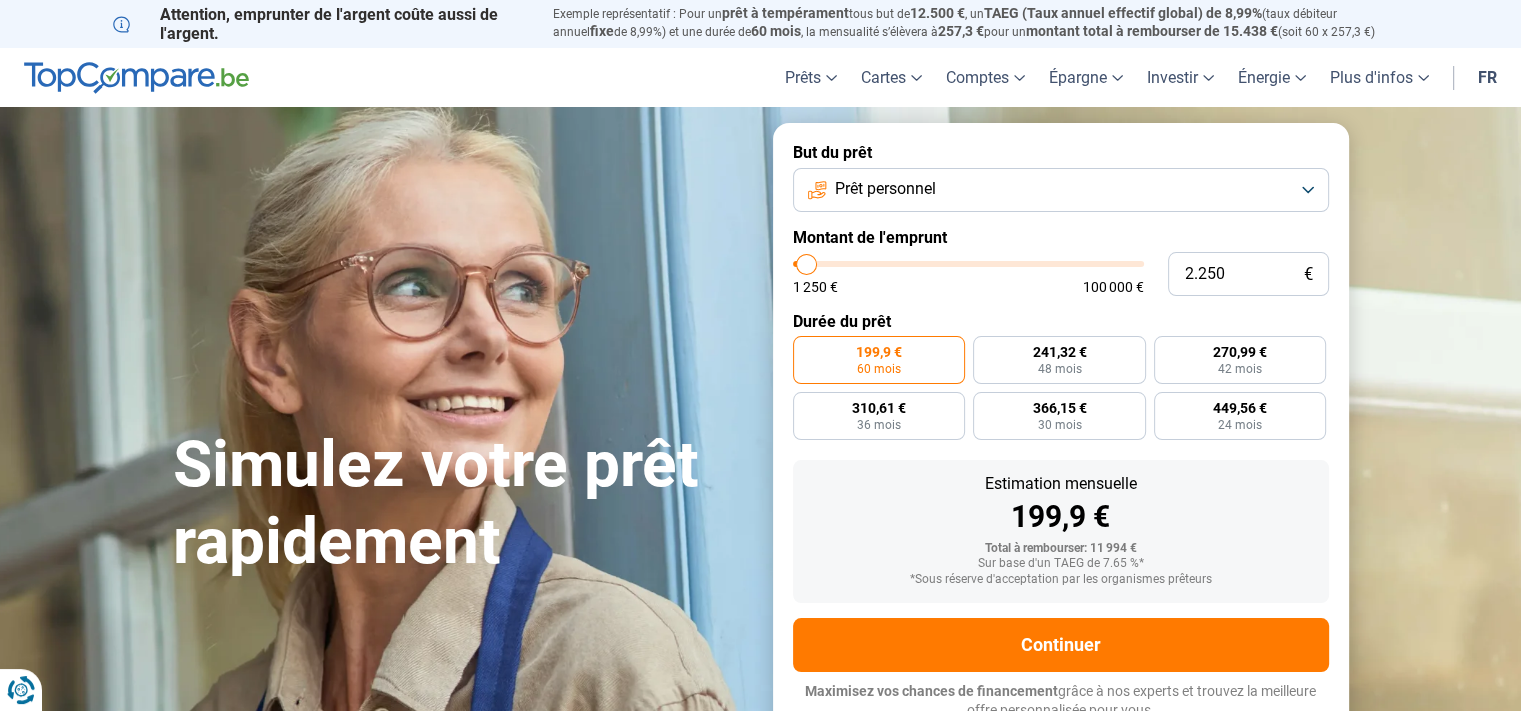 type on "1.750" 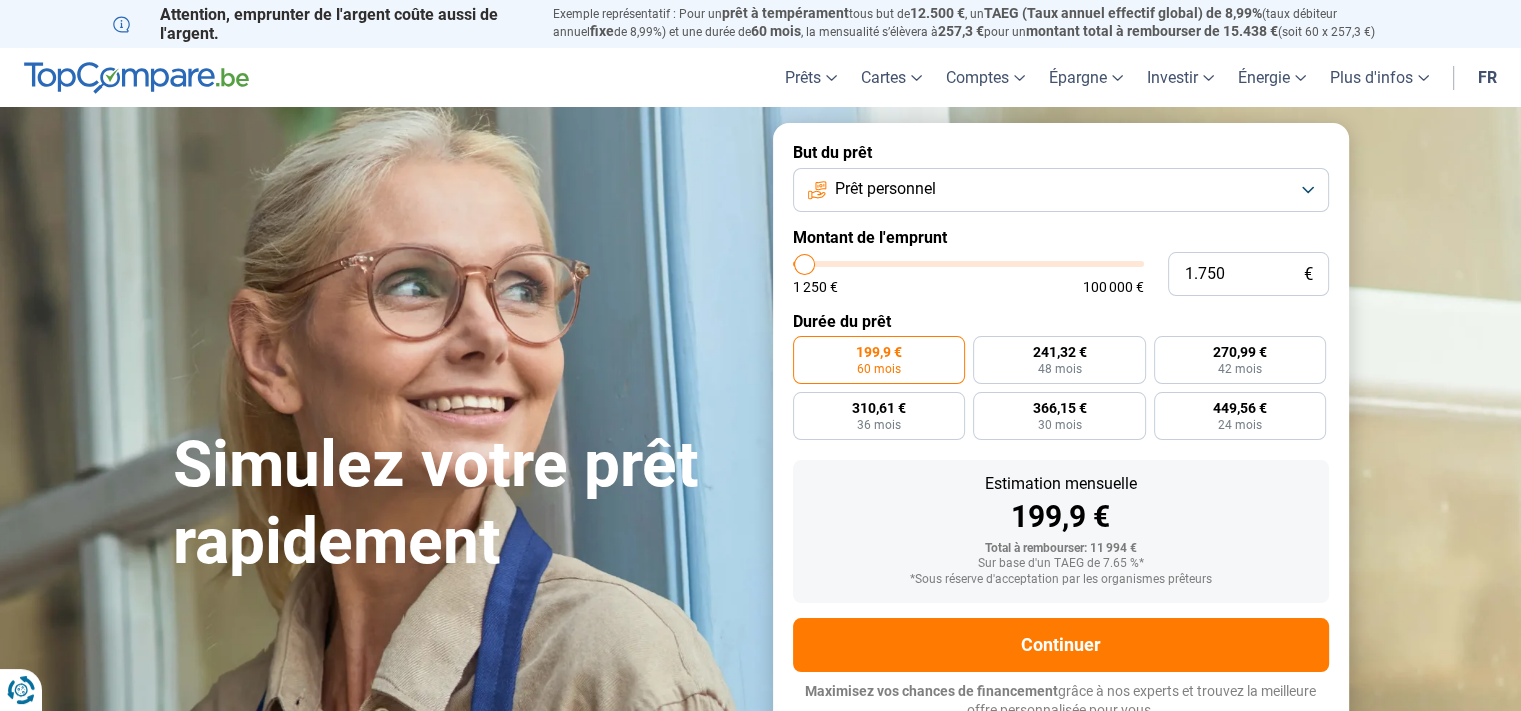type on "1.500" 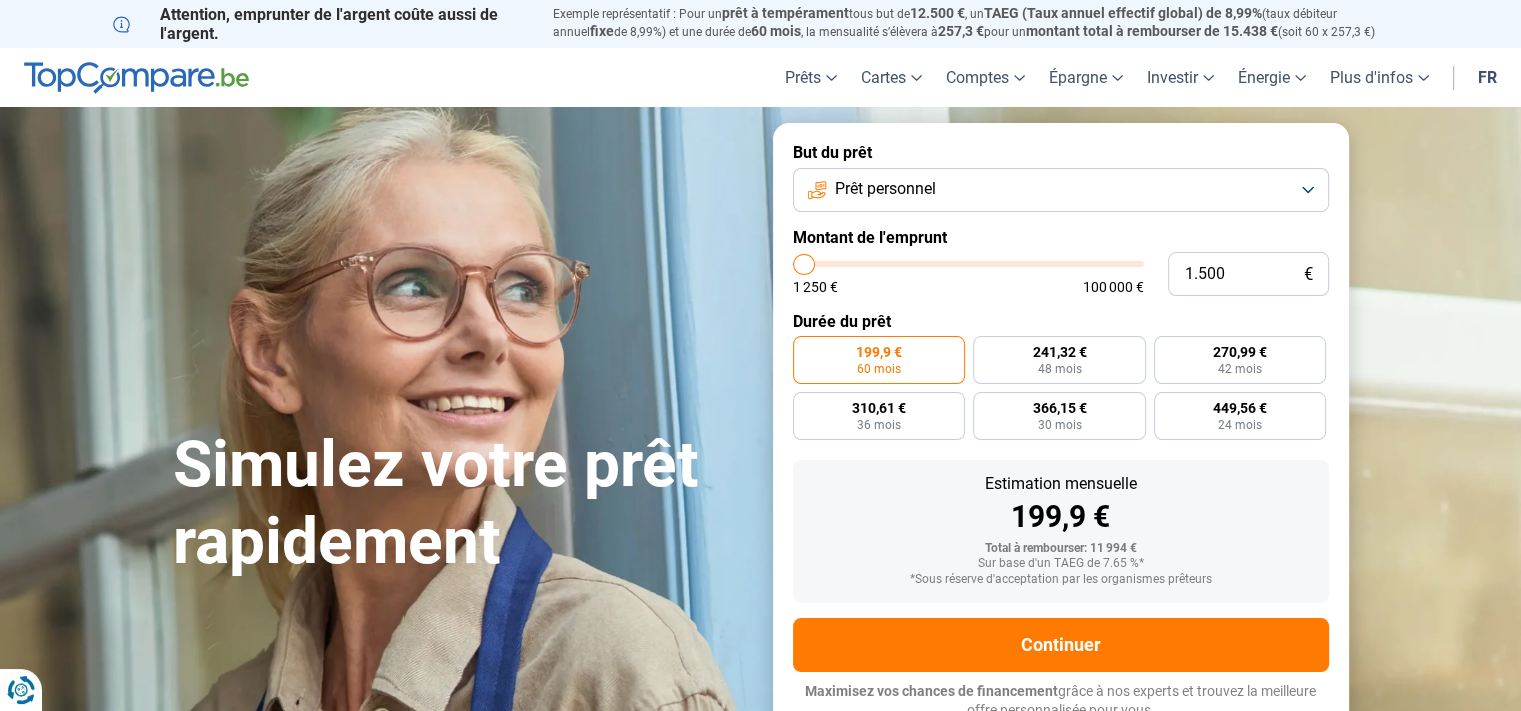 type on "1.250" 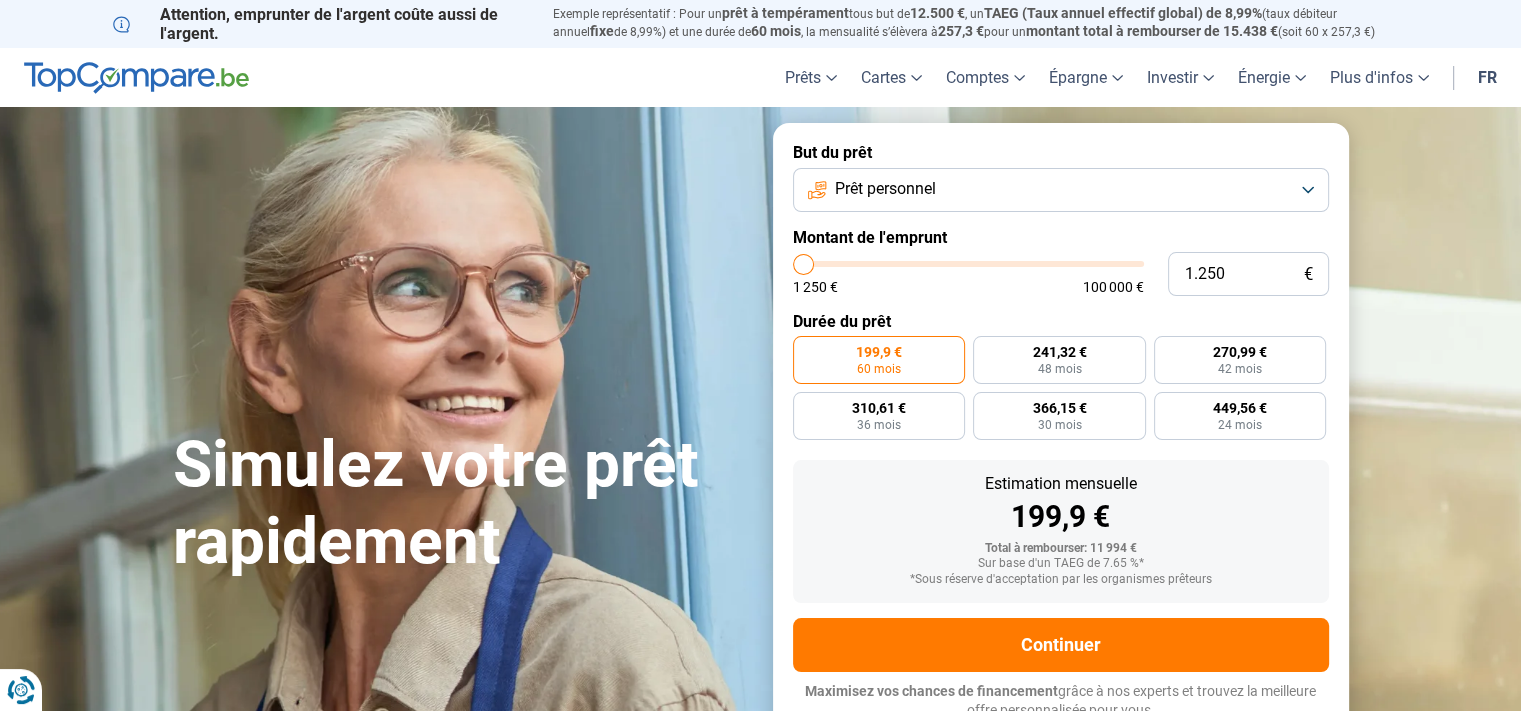 type on "2.250" 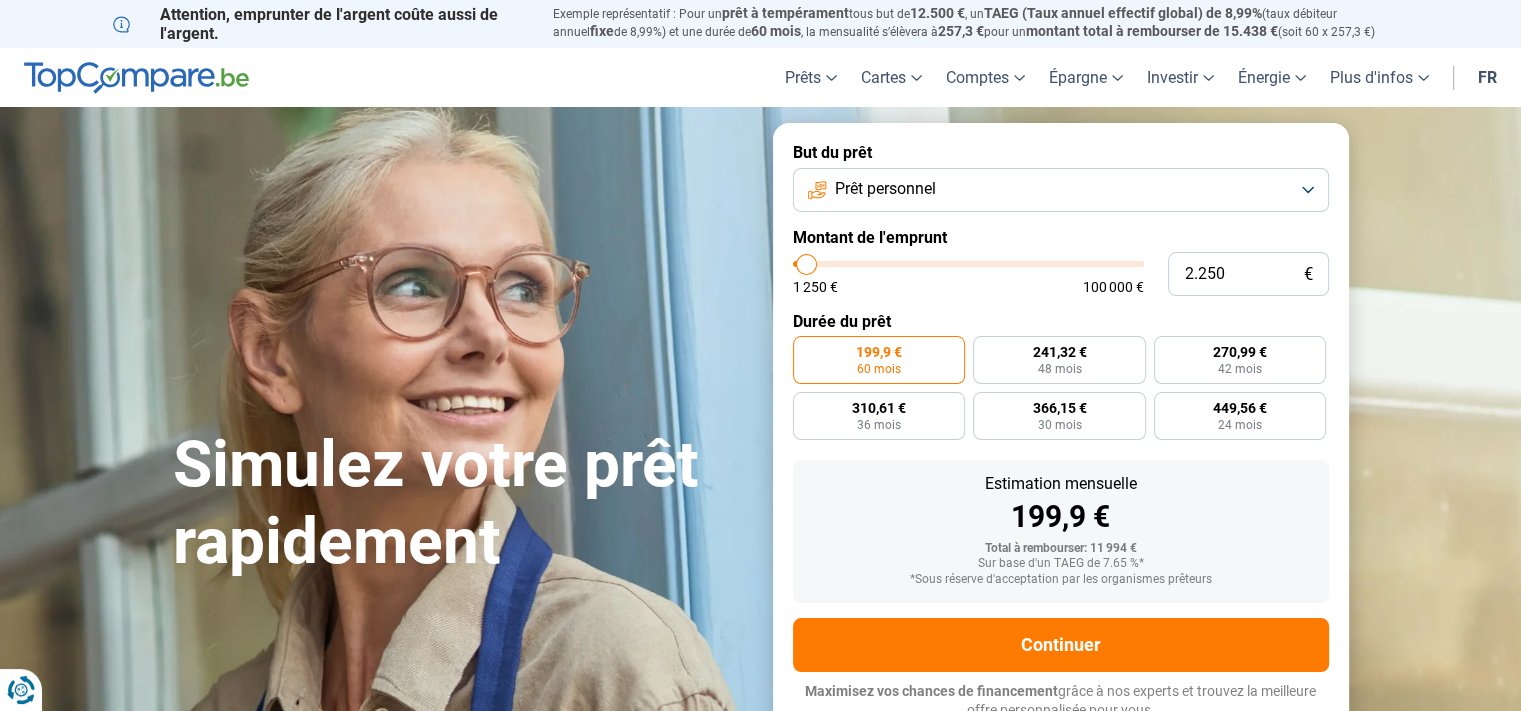 type on "5.500" 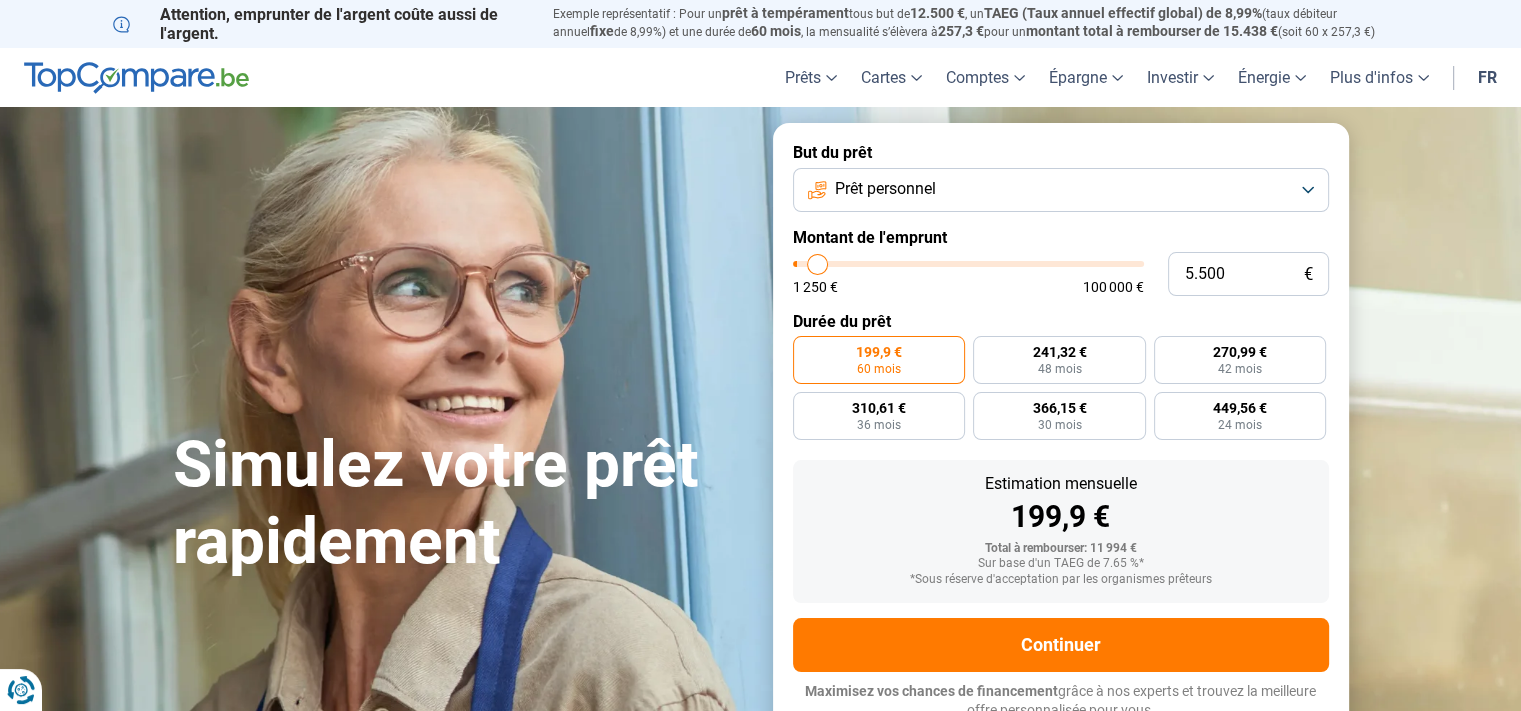 type on "9.250" 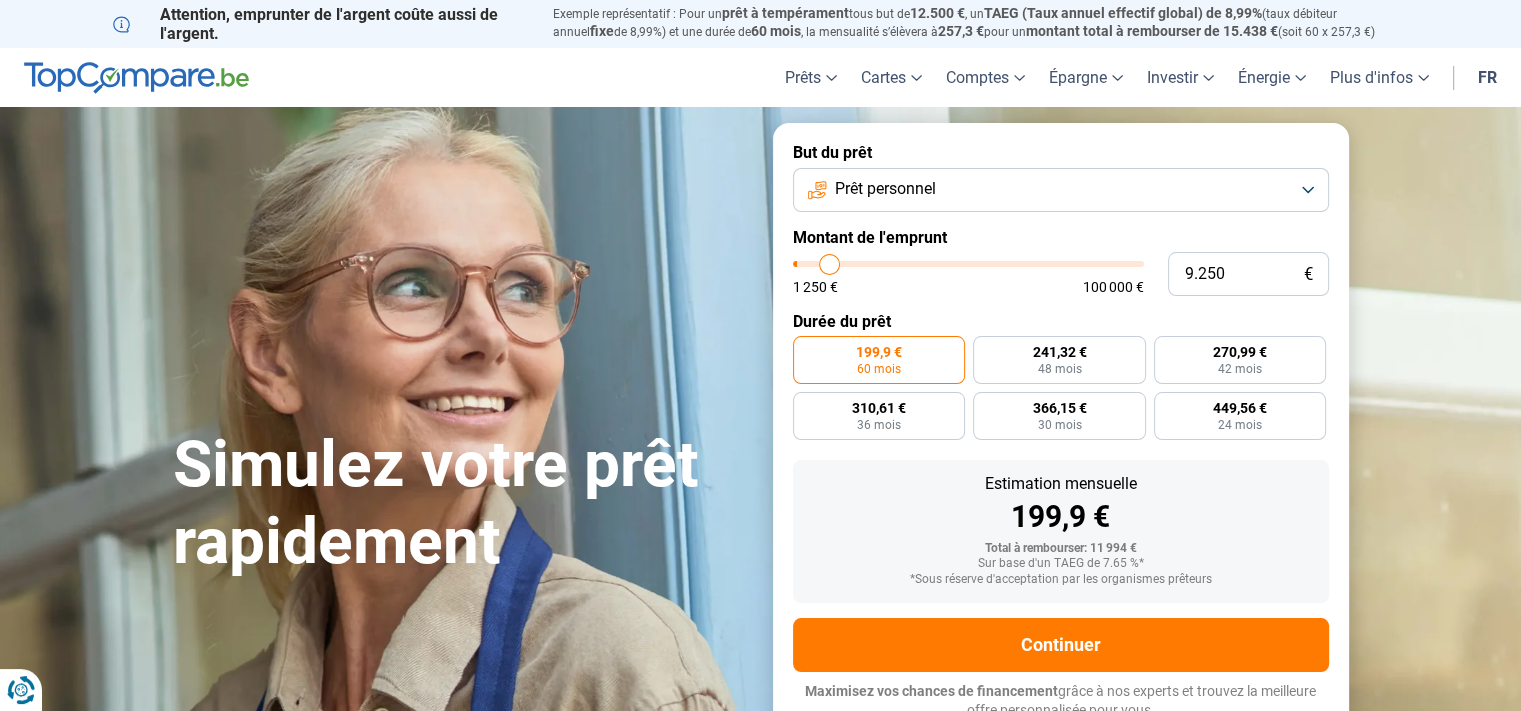 type on "17.500" 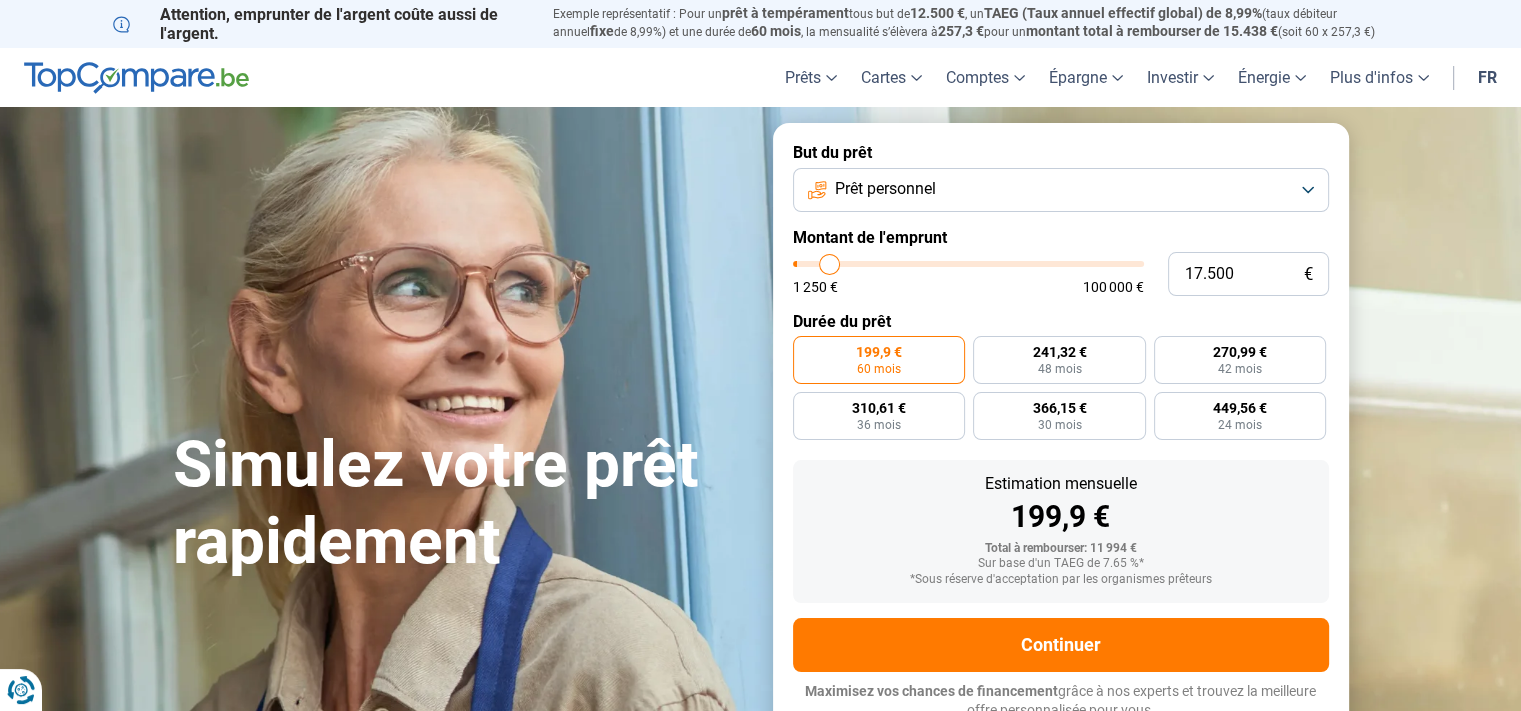 type on "17500" 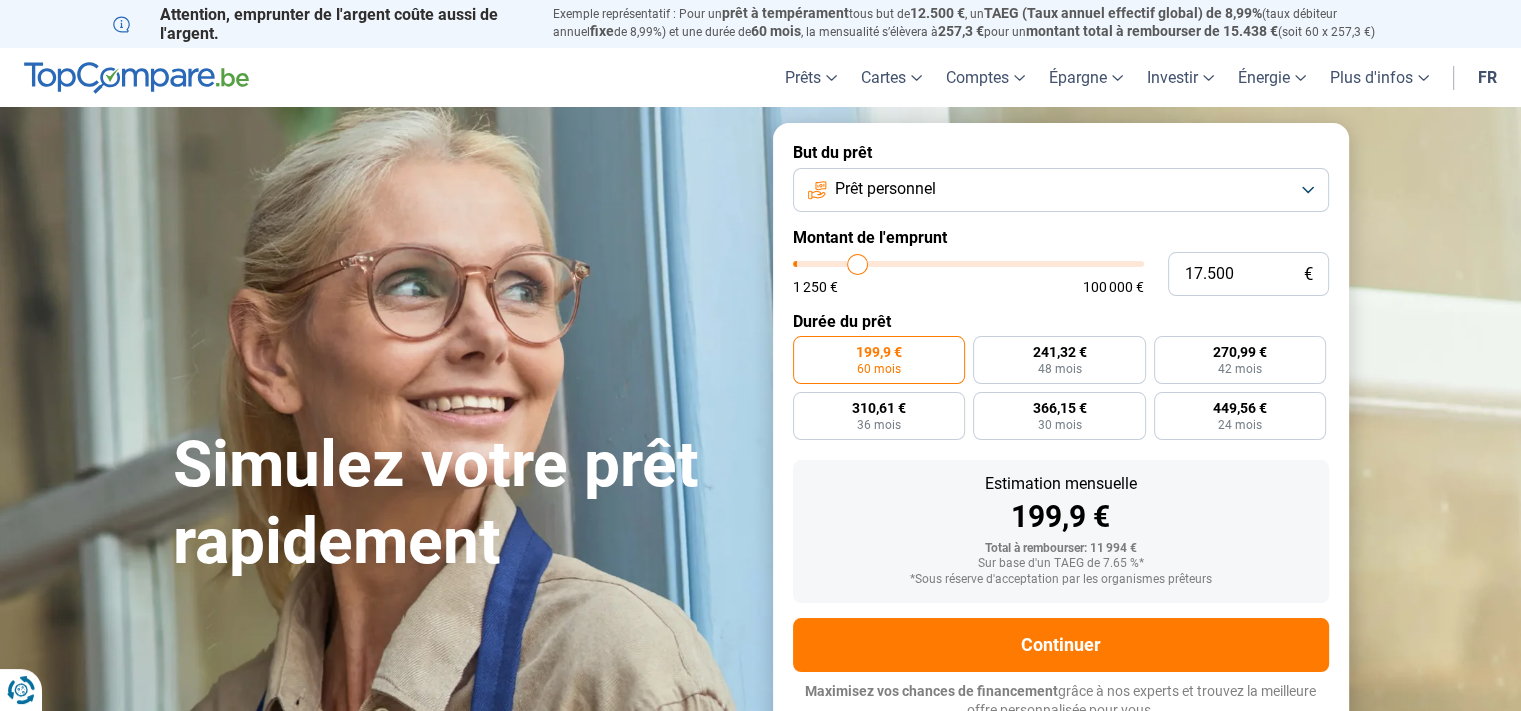 type on "24.000" 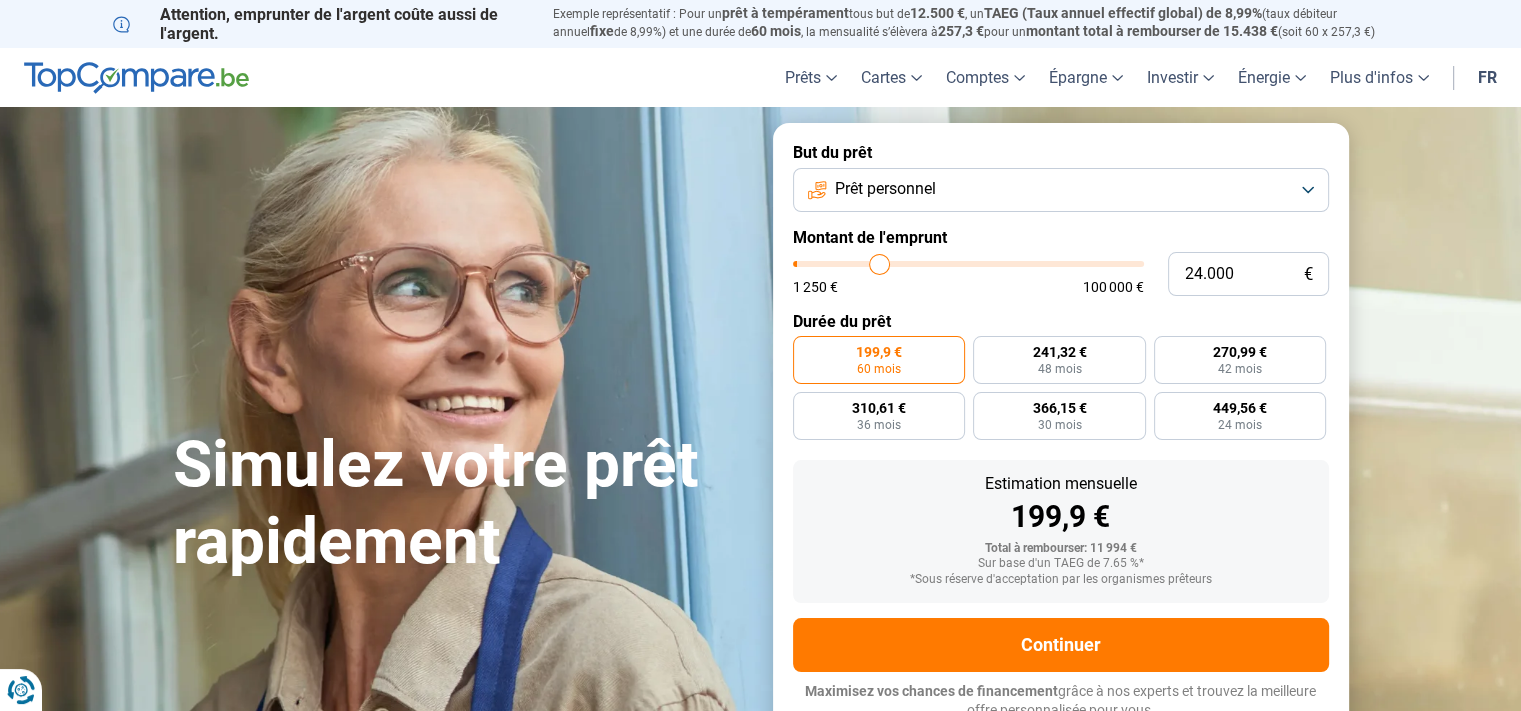type on "34.500" 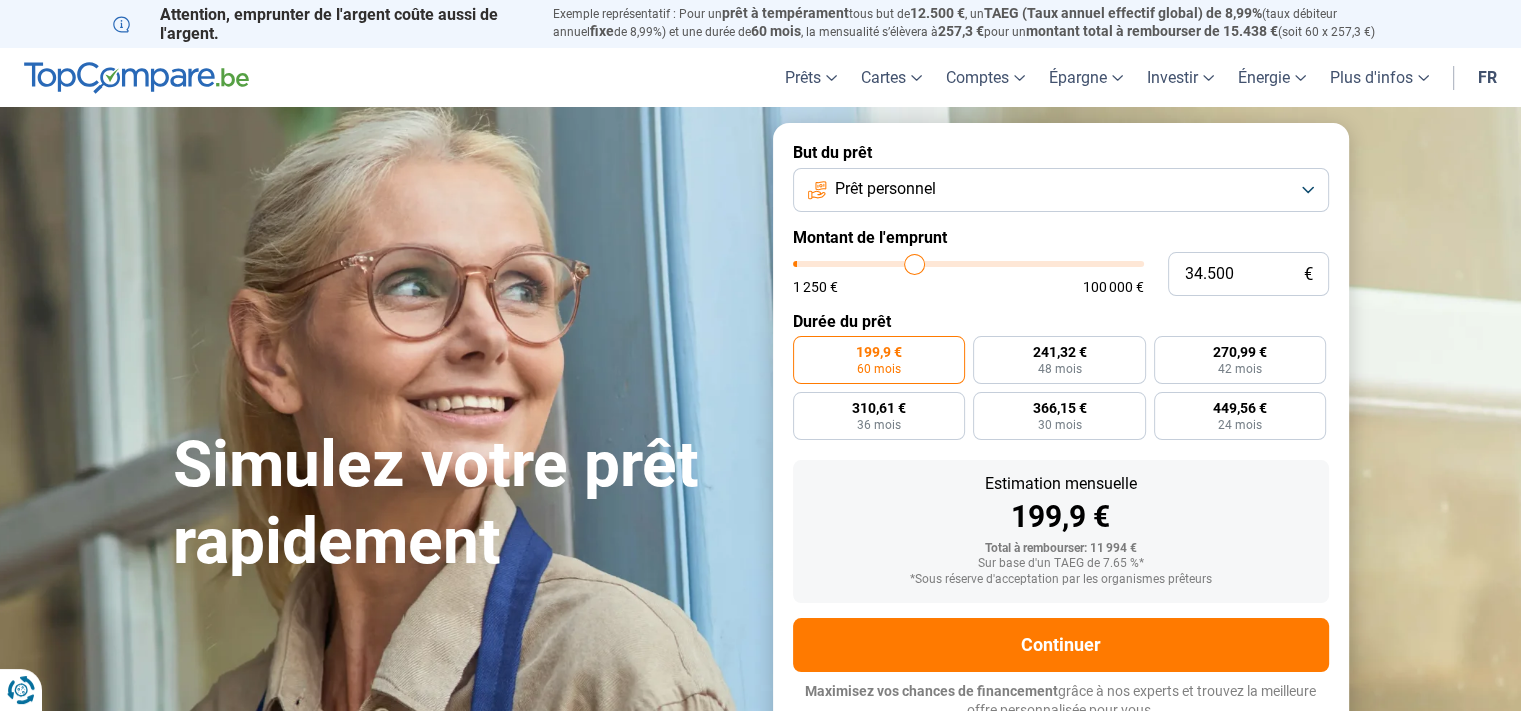 type on "39.750" 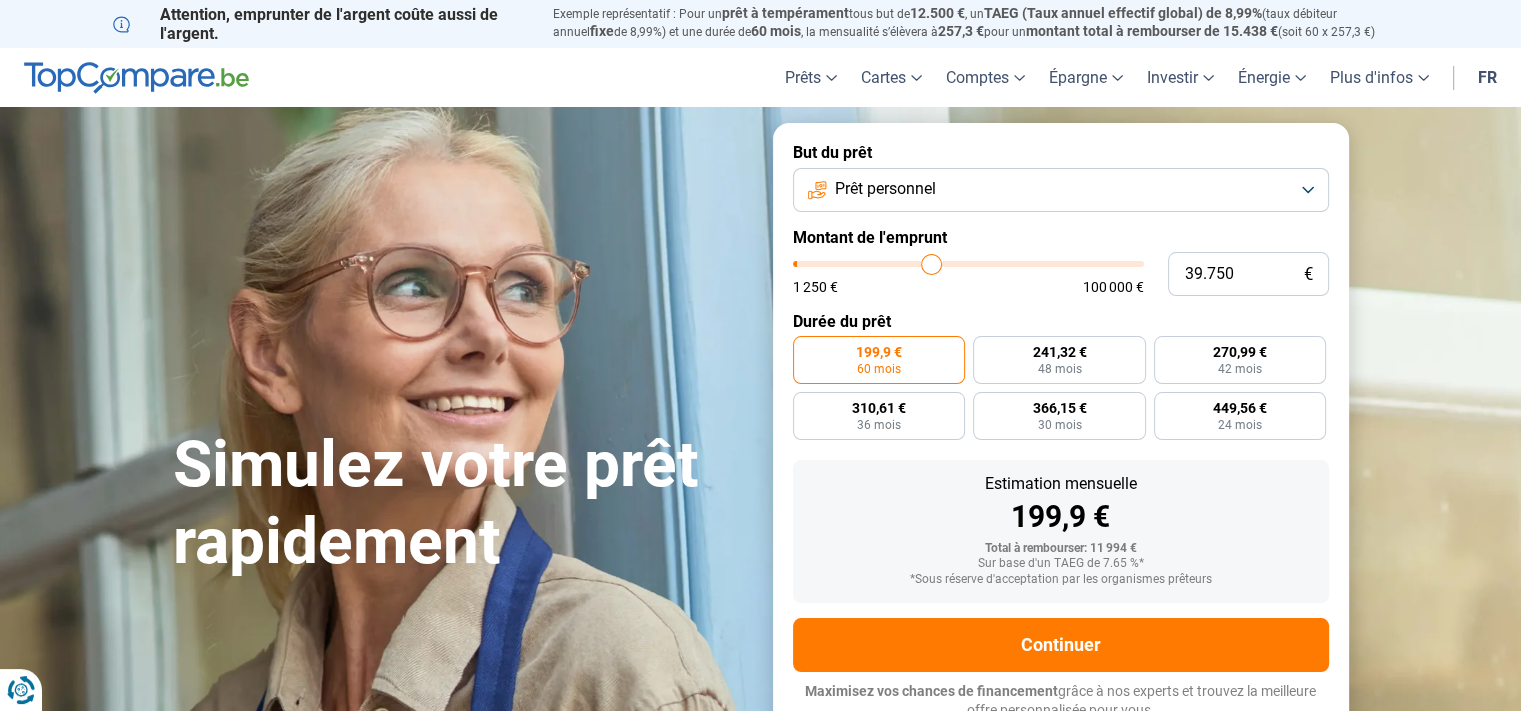 type on "42.500" 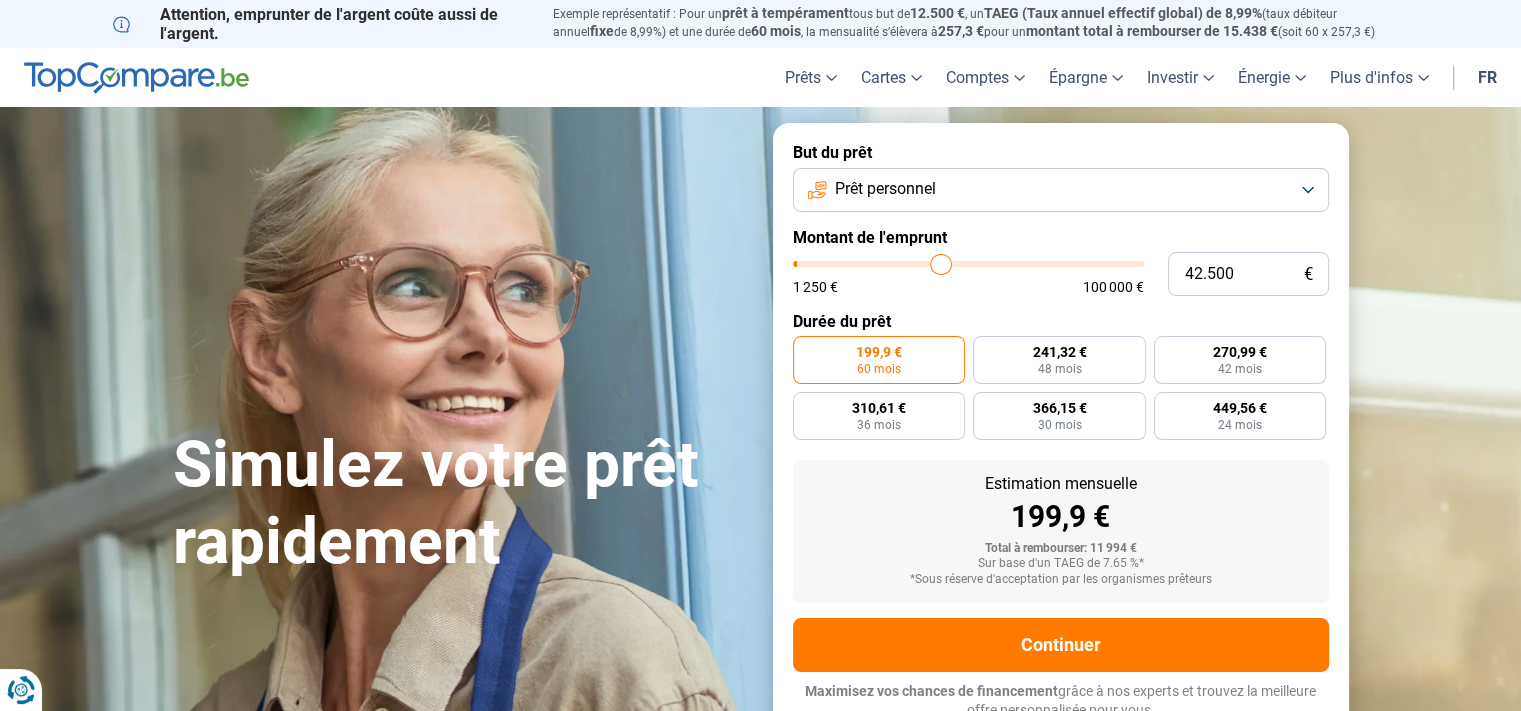 type on "42.750" 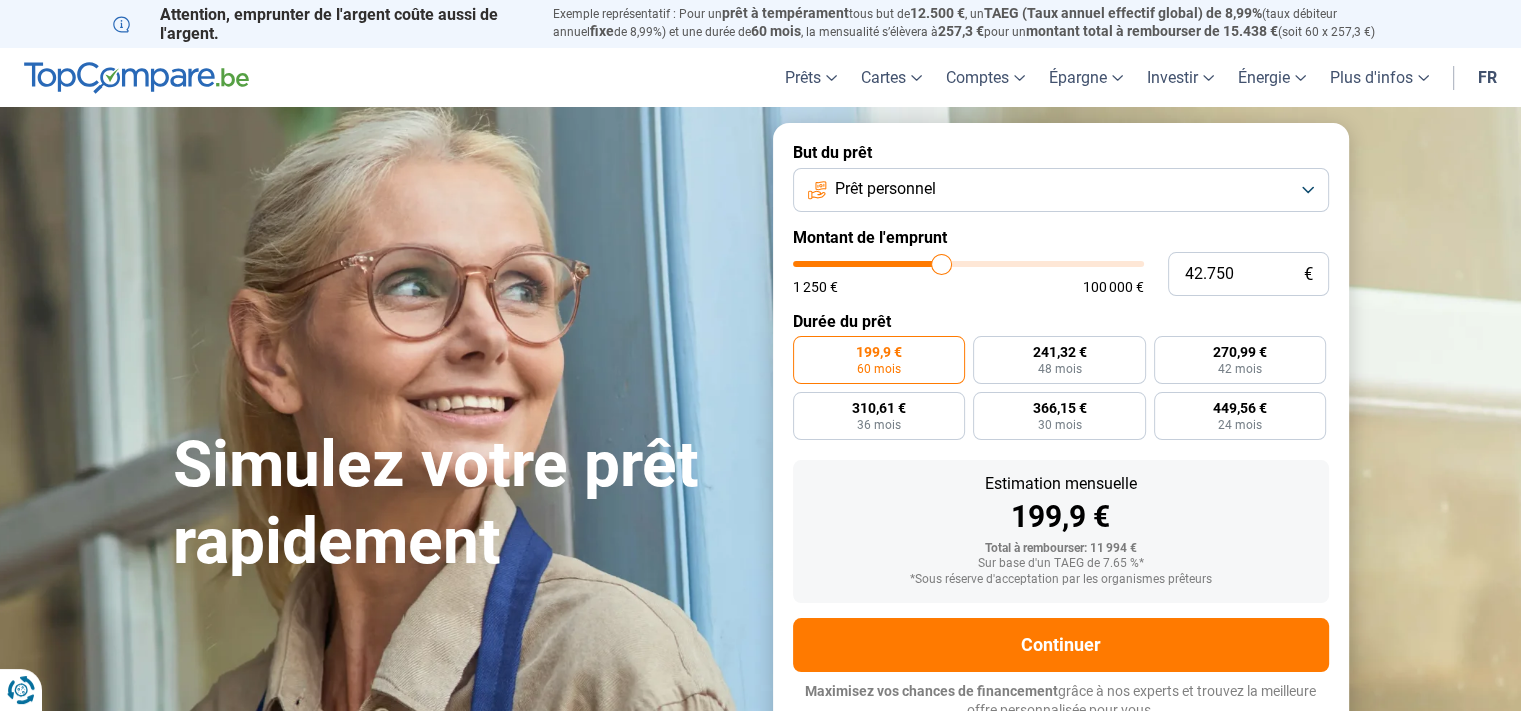 drag, startPoint x: 0, startPoint y: 0, endPoint x: 1116, endPoint y: 282, distance: 1151.0778 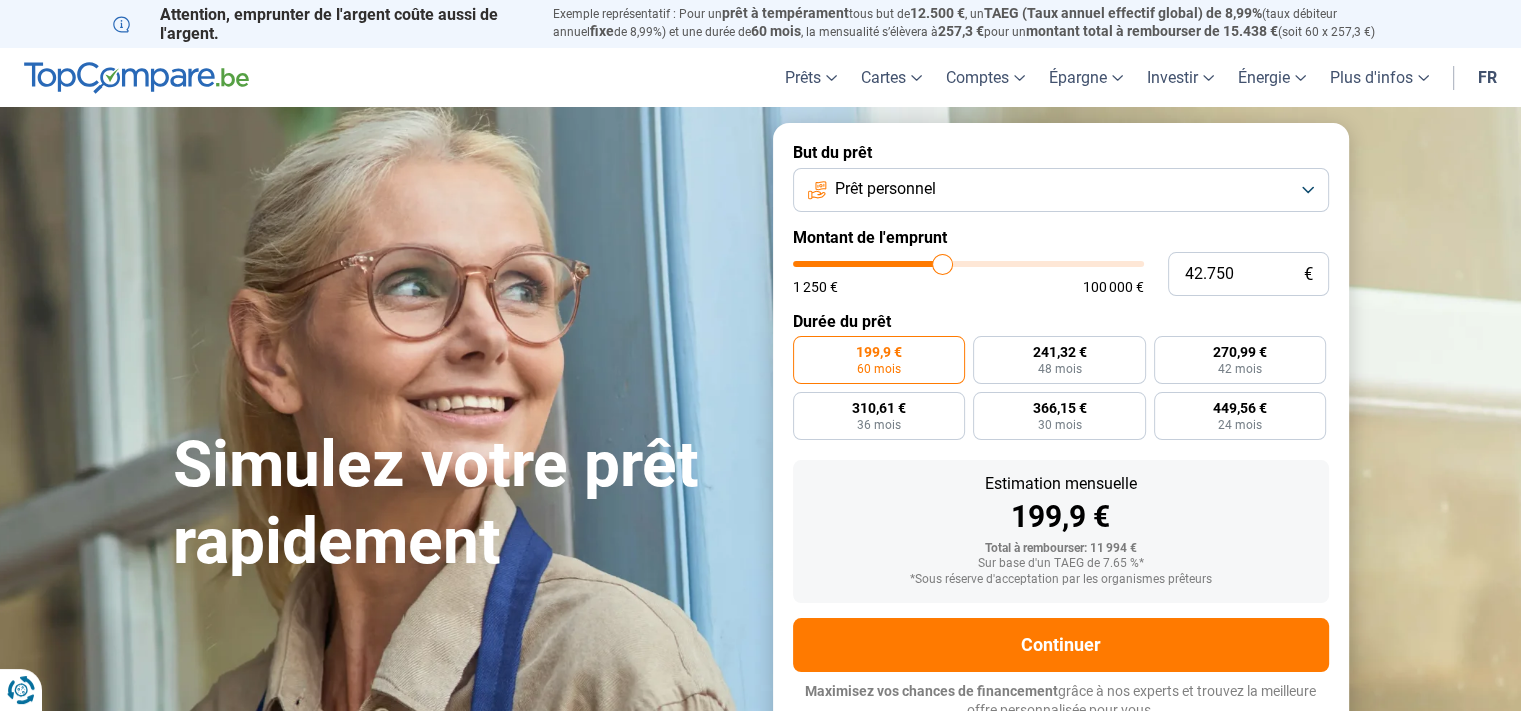 click at bounding box center [968, 264] 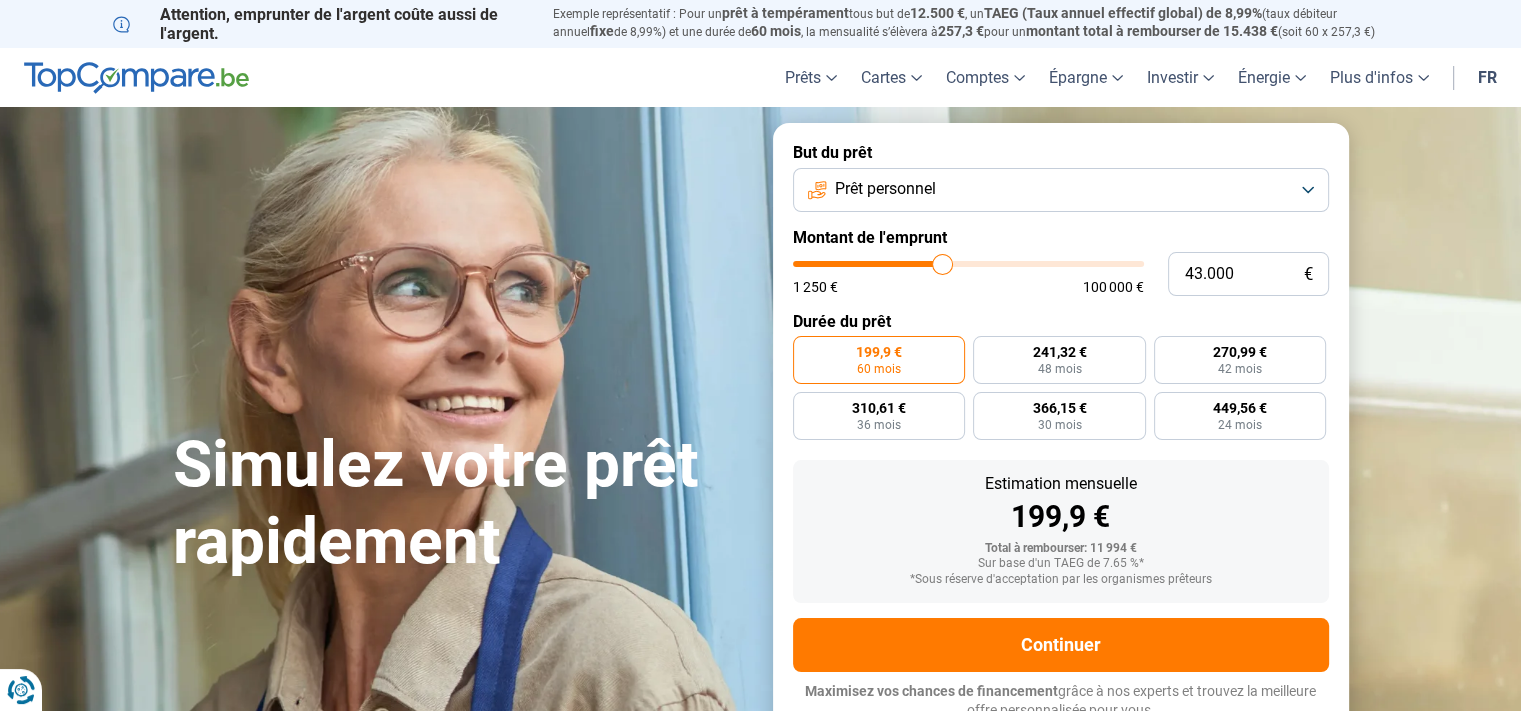 radio on "false" 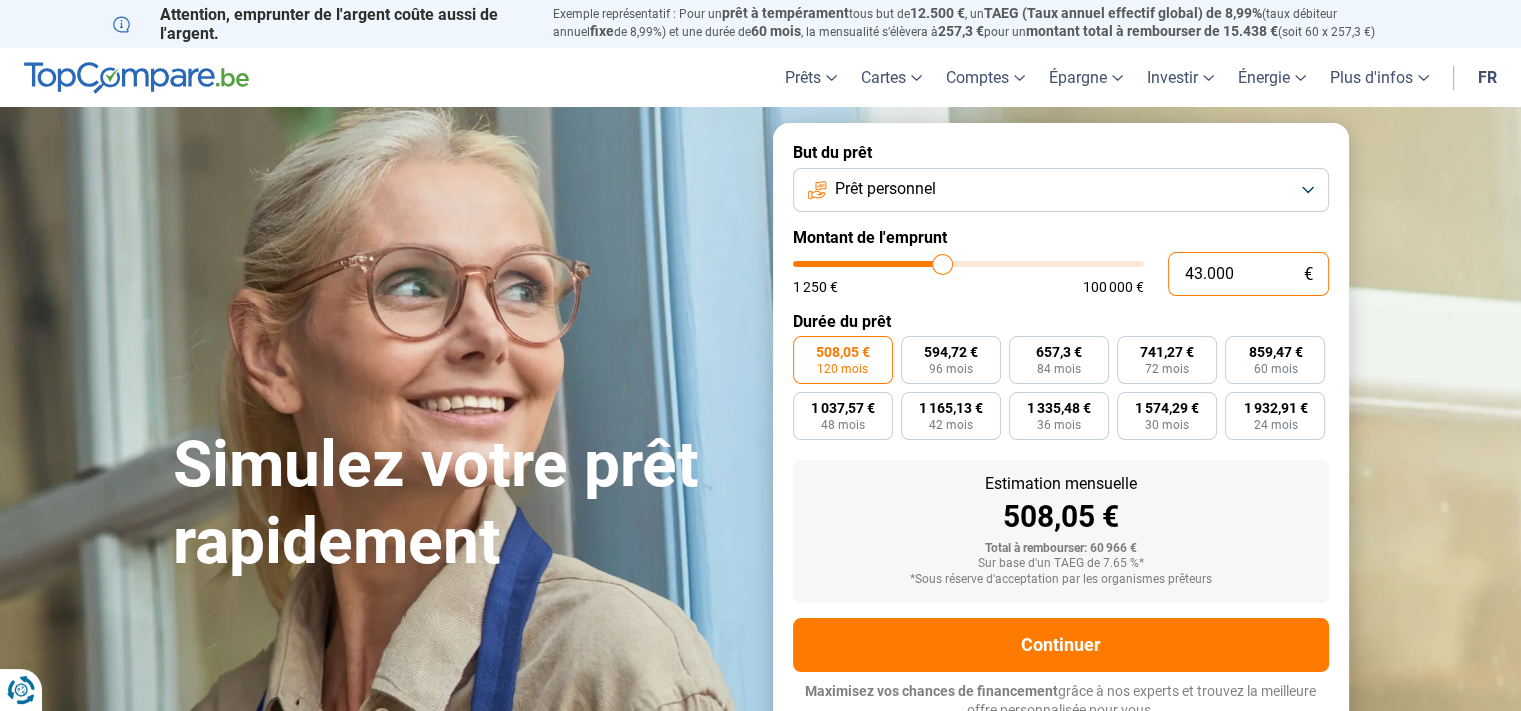 scroll, scrollTop: 11, scrollLeft: 0, axis: vertical 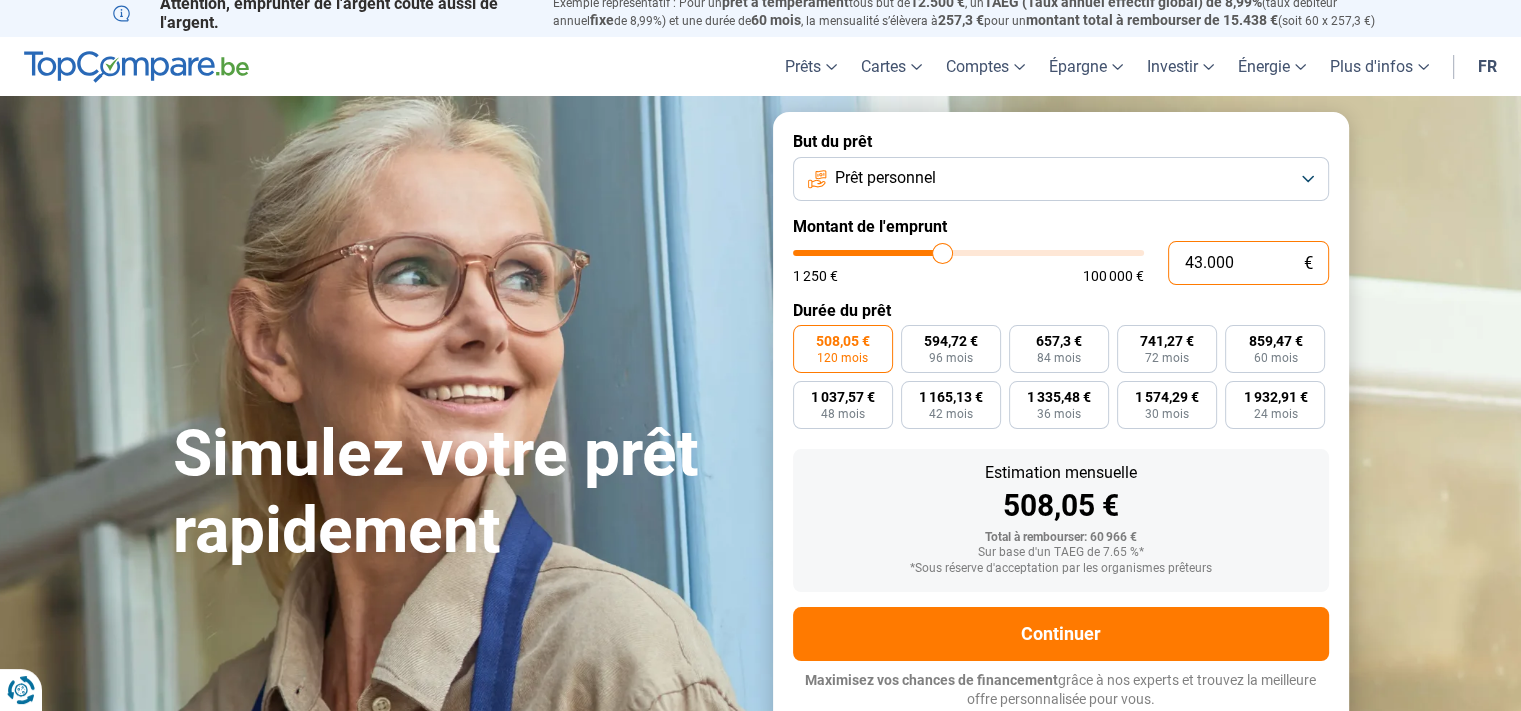 drag, startPoint x: 1240, startPoint y: 275, endPoint x: 1088, endPoint y: 271, distance: 152.05263 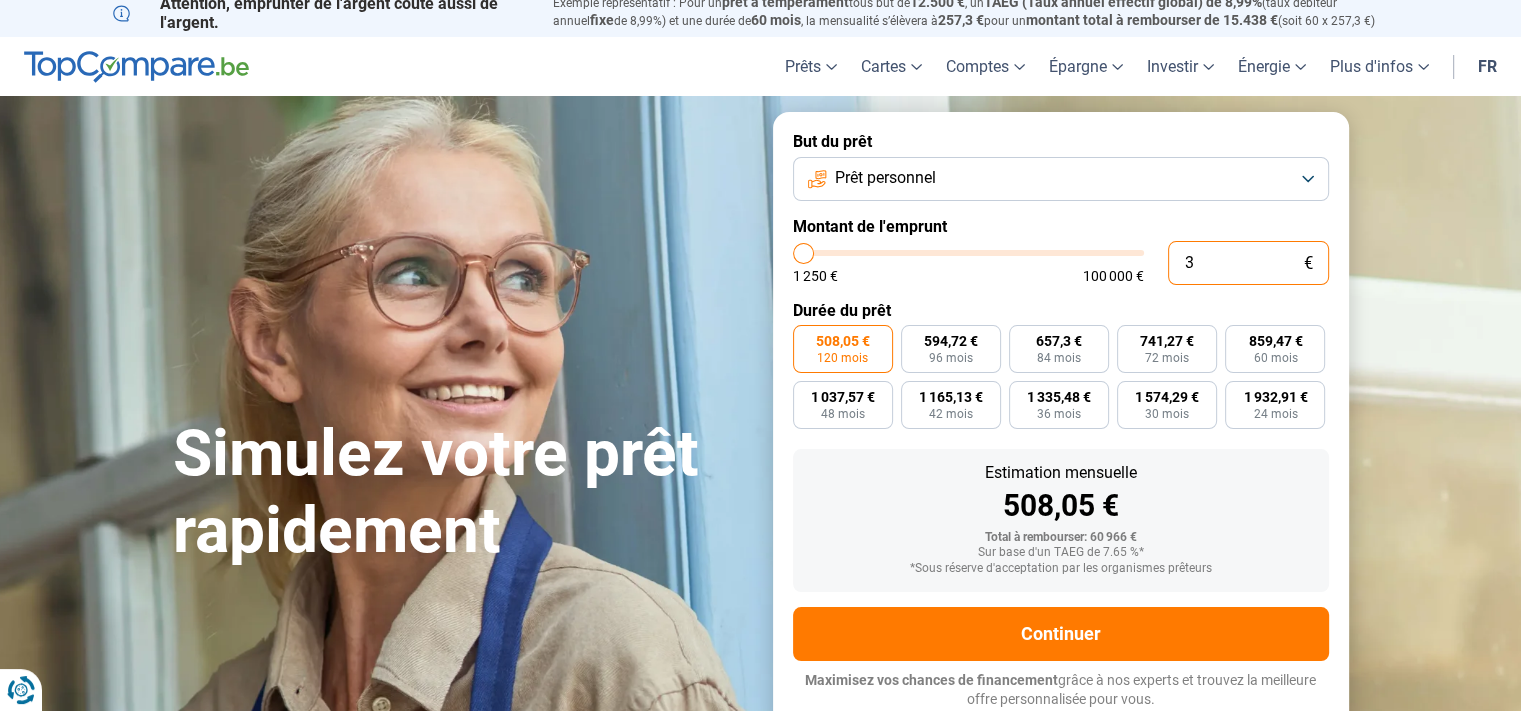 type on "32" 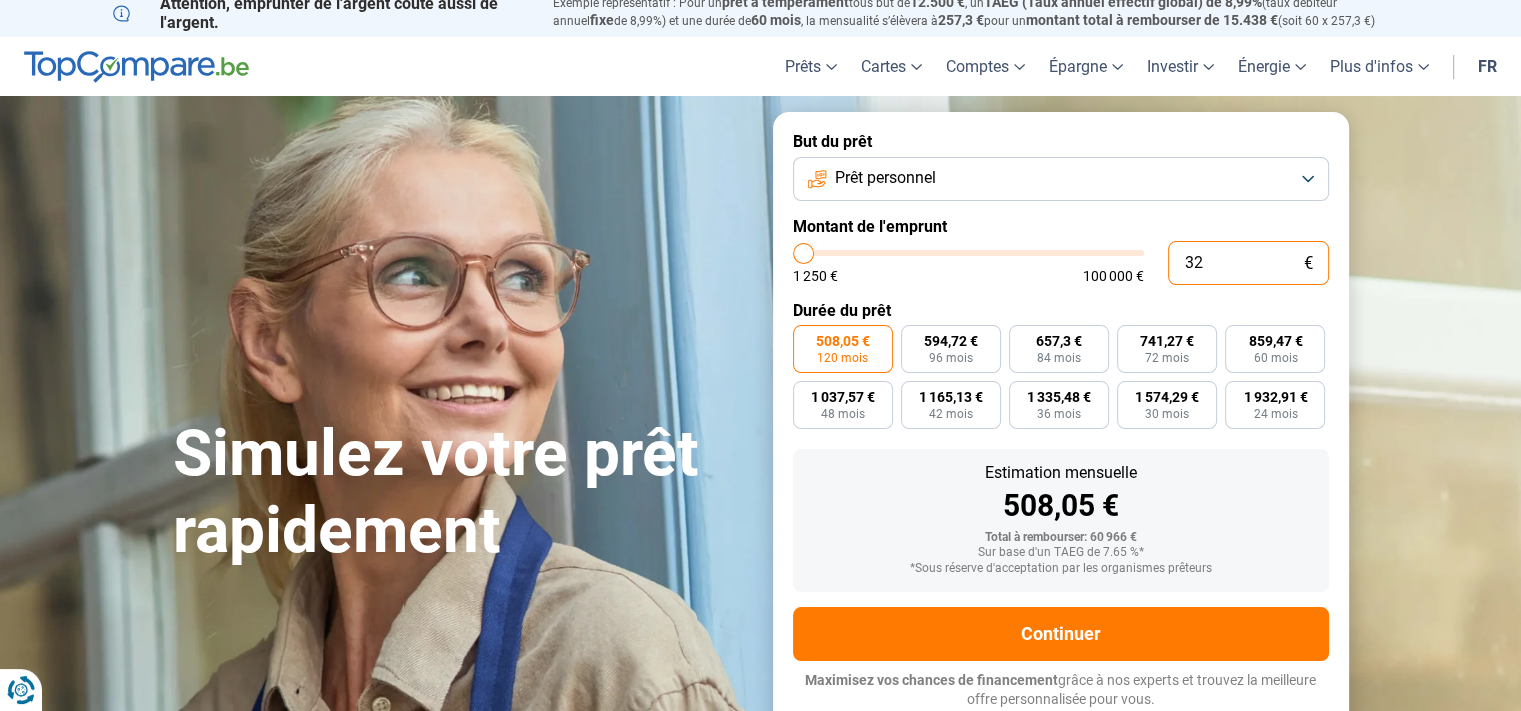 type on "320" 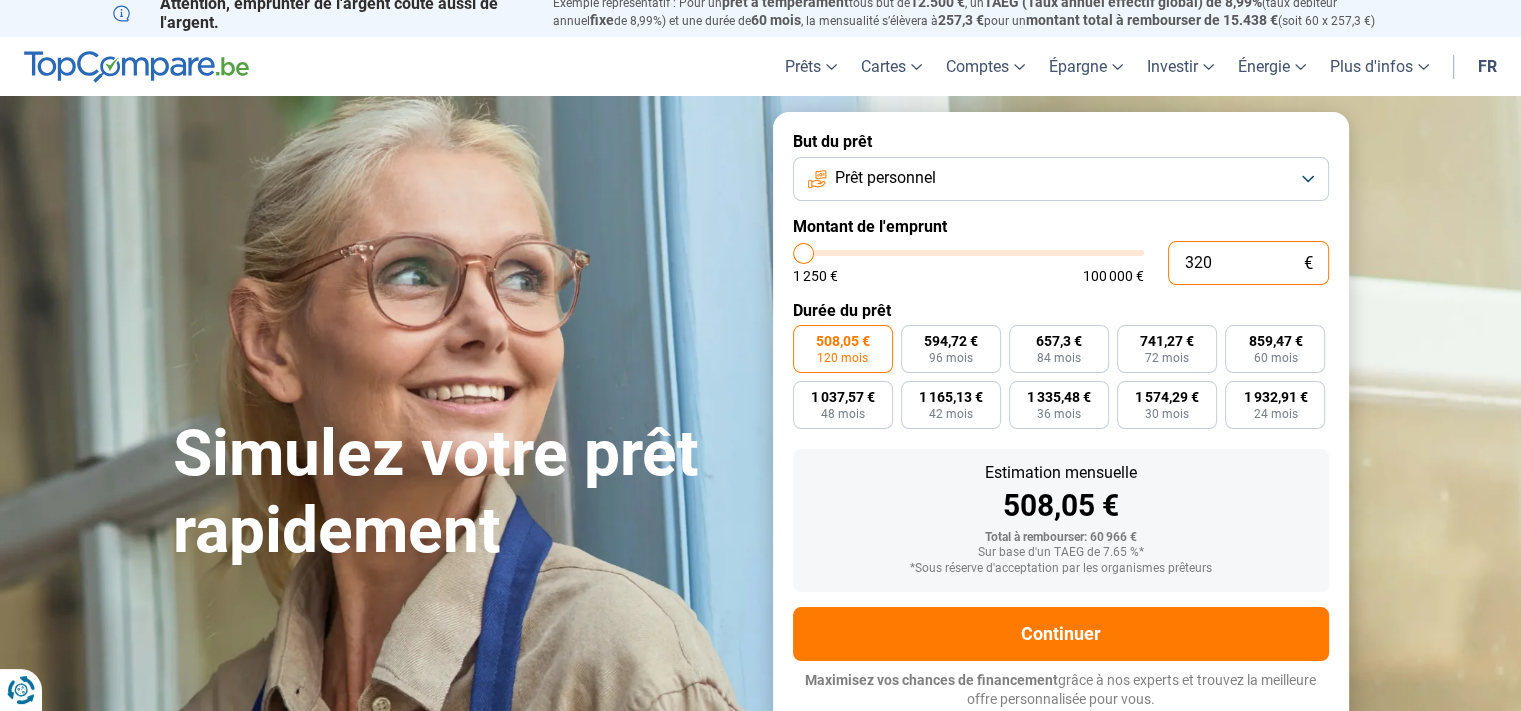 type on "3.200" 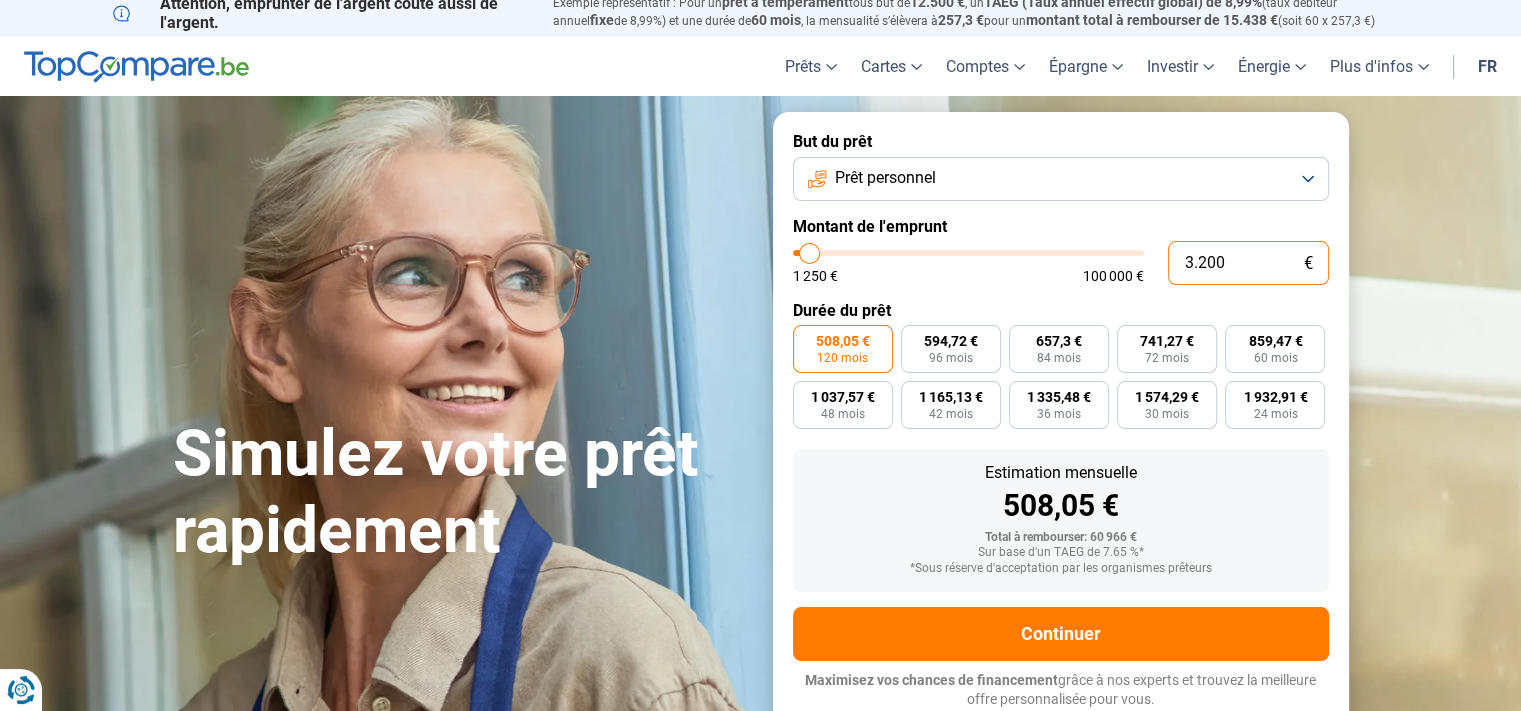 type on "3250" 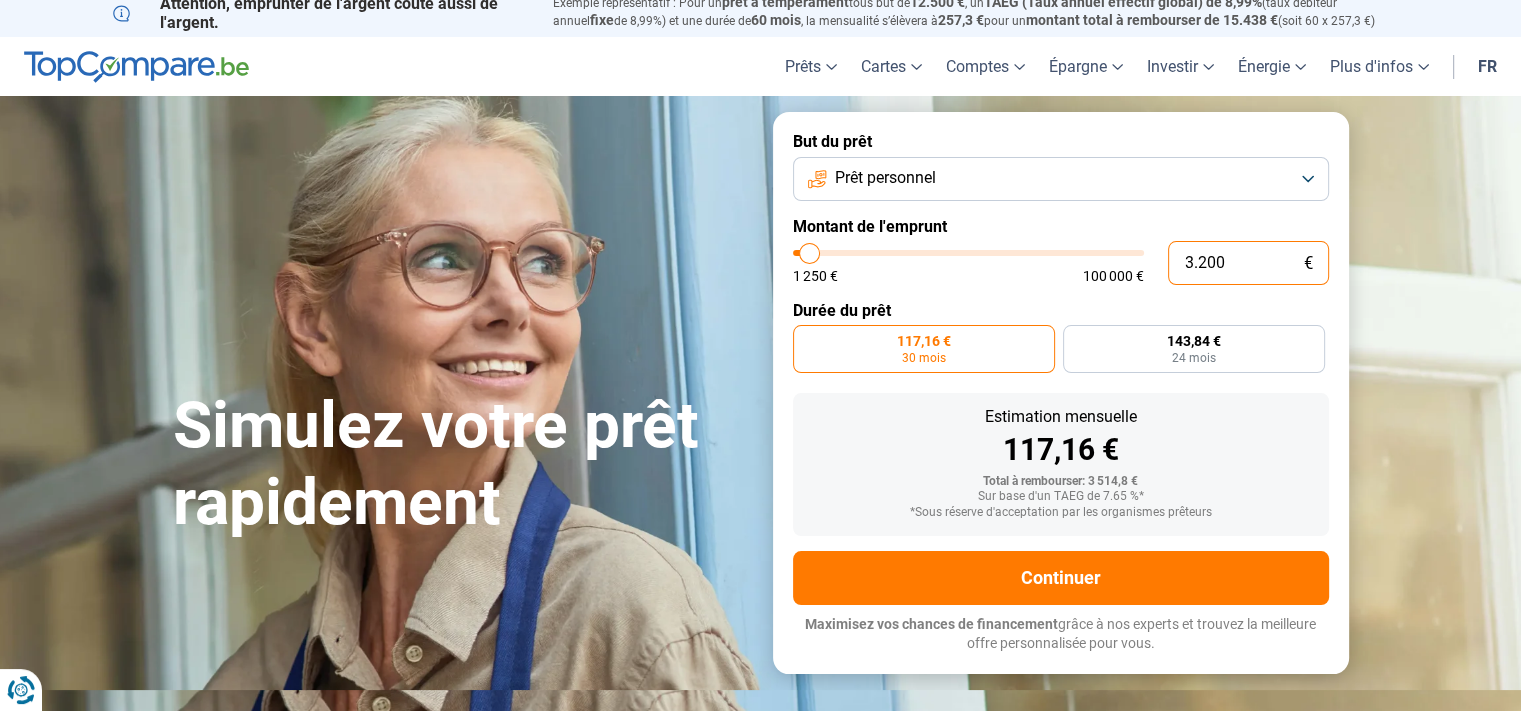 scroll, scrollTop: 0, scrollLeft: 0, axis: both 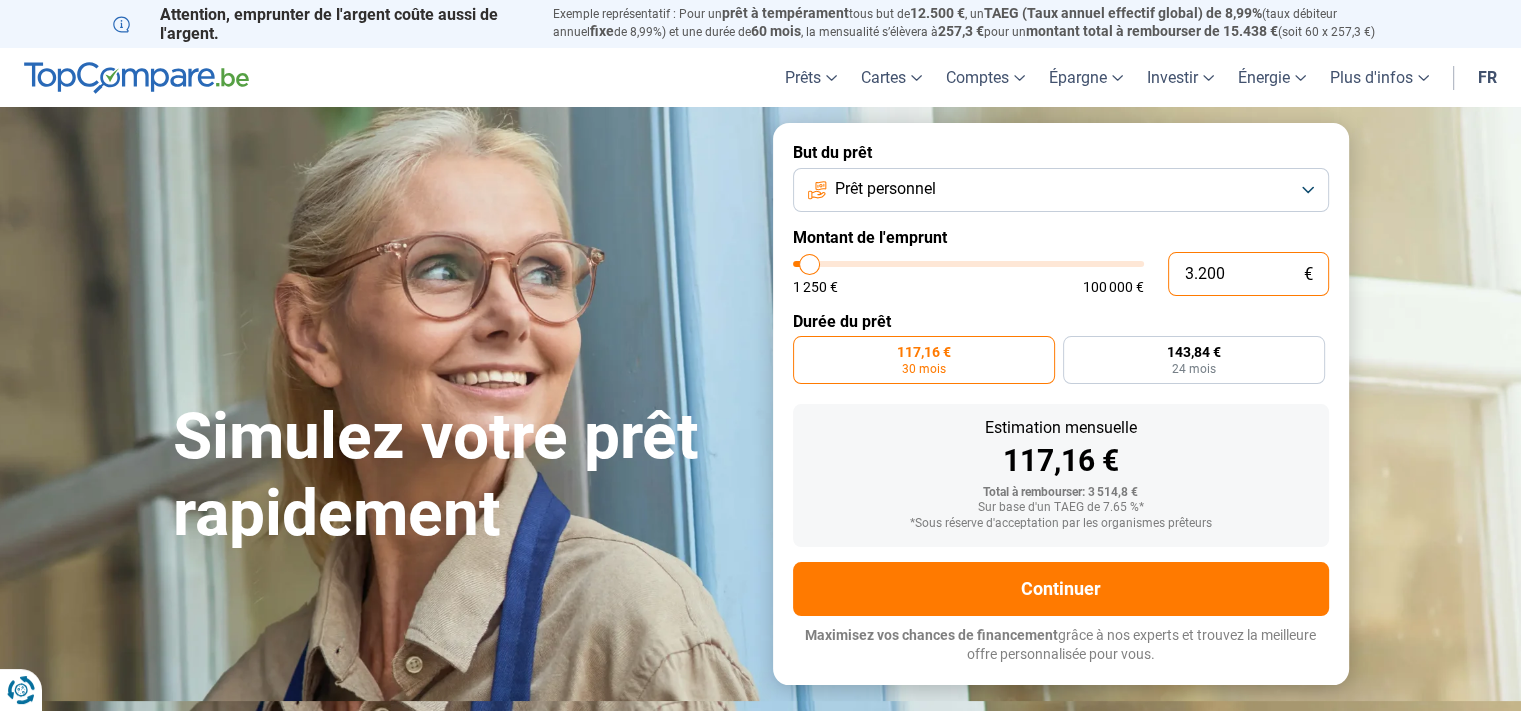 type on "3.200" 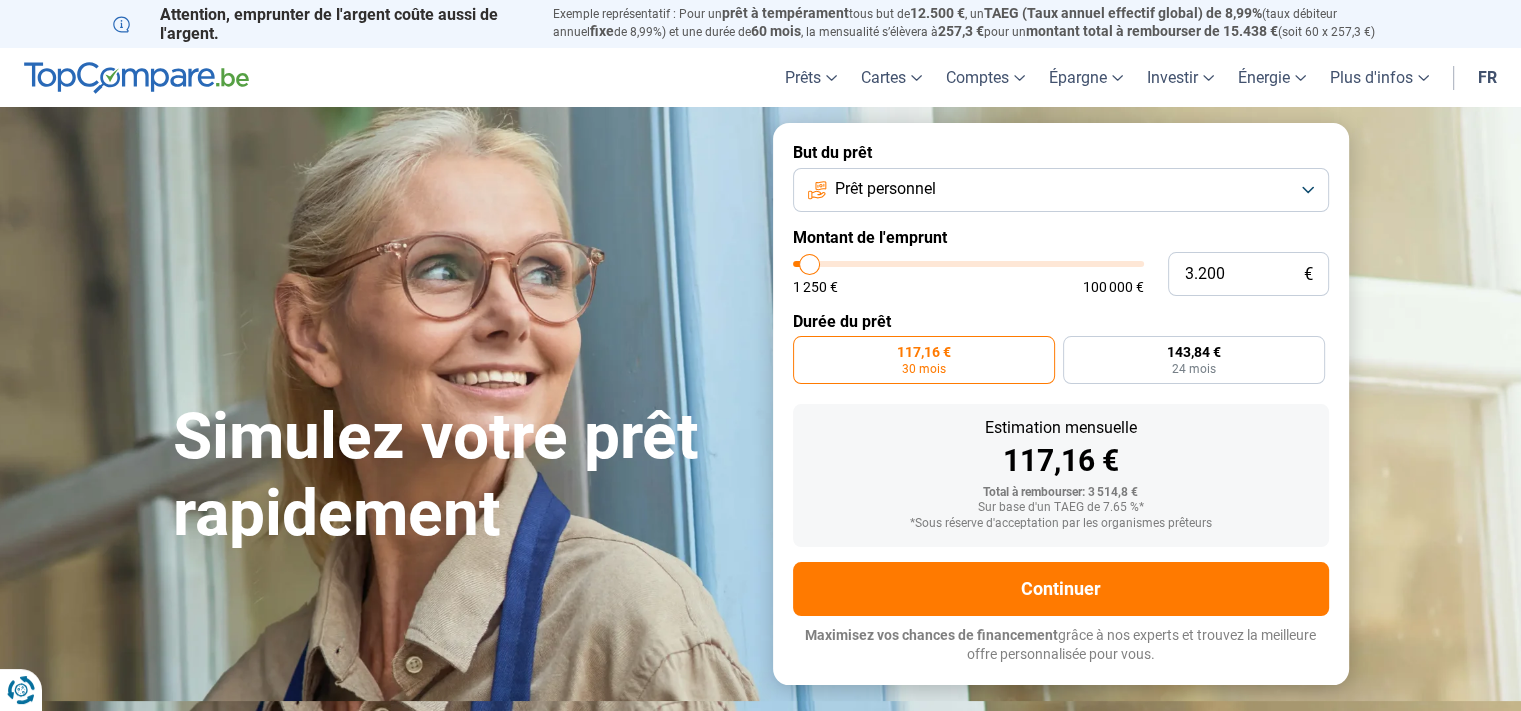click on "Durée du prêt" at bounding box center (1061, 321) 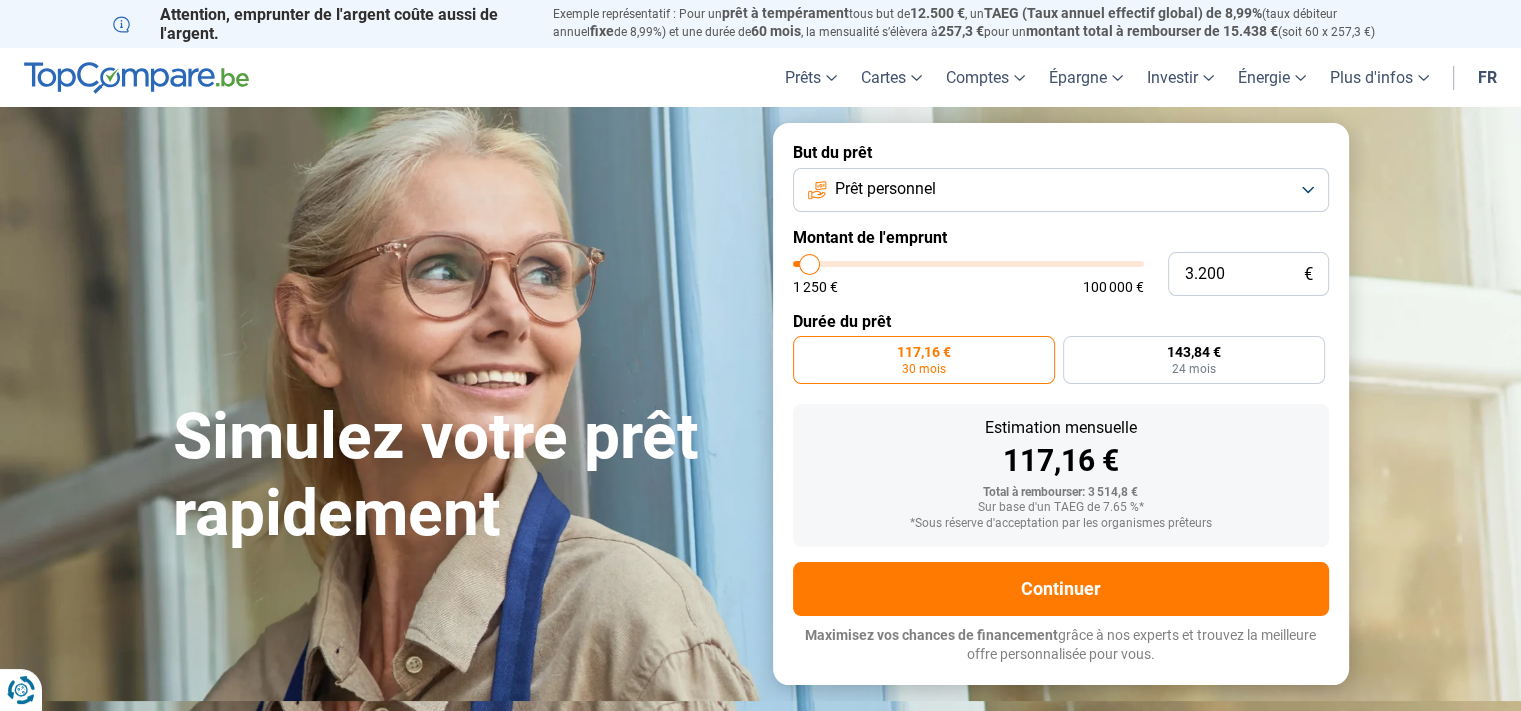 click on "Estimation mensuelle" at bounding box center [1061, 428] 